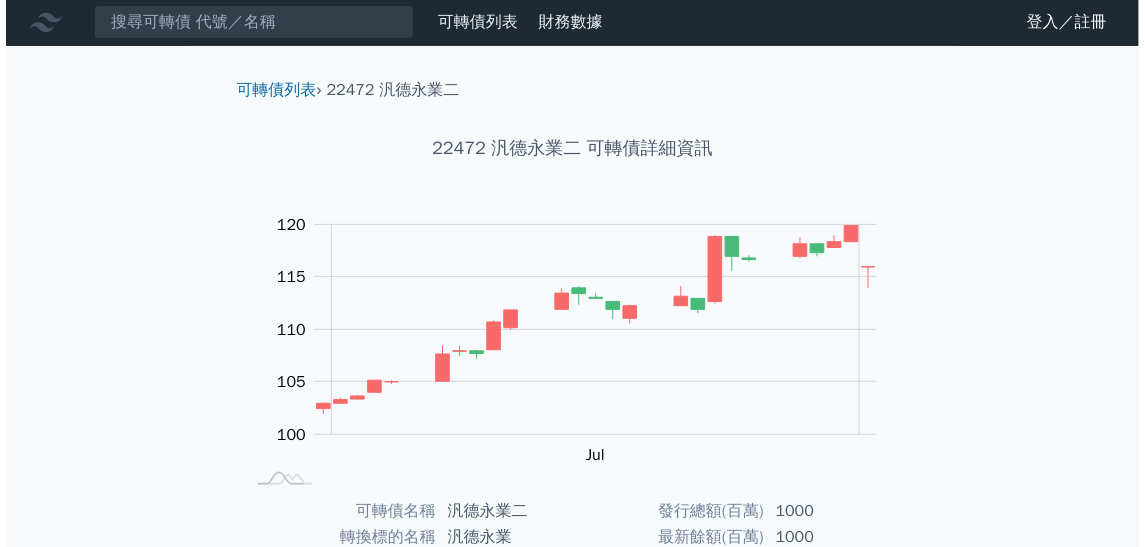 scroll, scrollTop: 0, scrollLeft: 0, axis: both 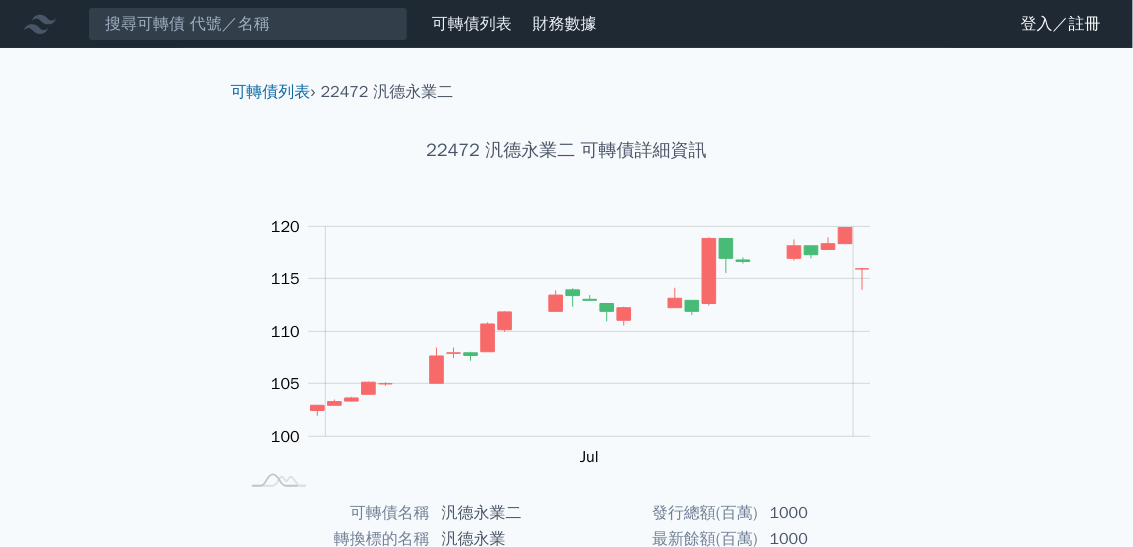 click on "可轉債列表" at bounding box center [472, 24] 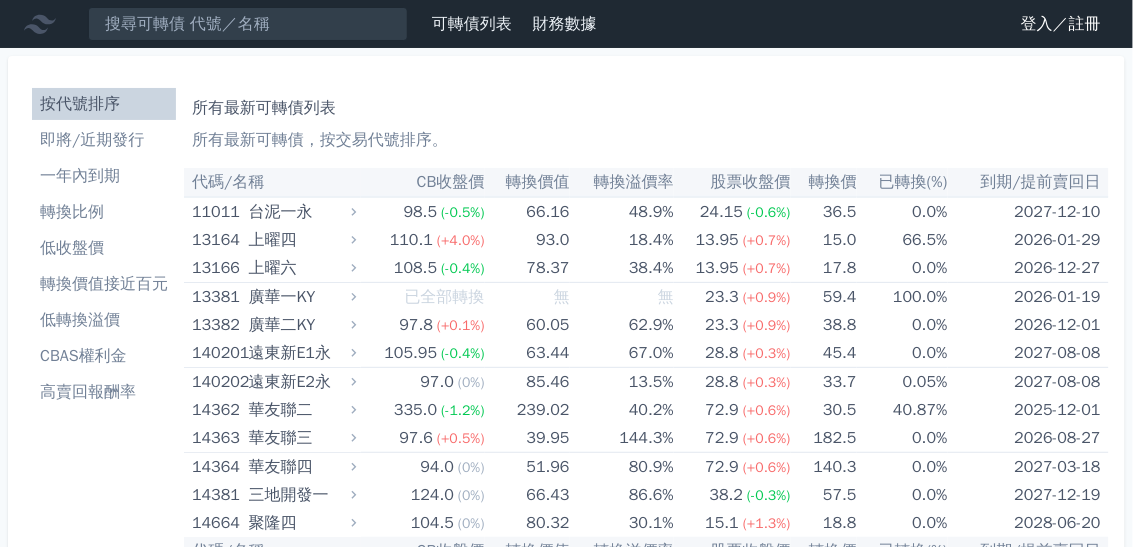 click on "低轉換溢價" at bounding box center (104, 320) 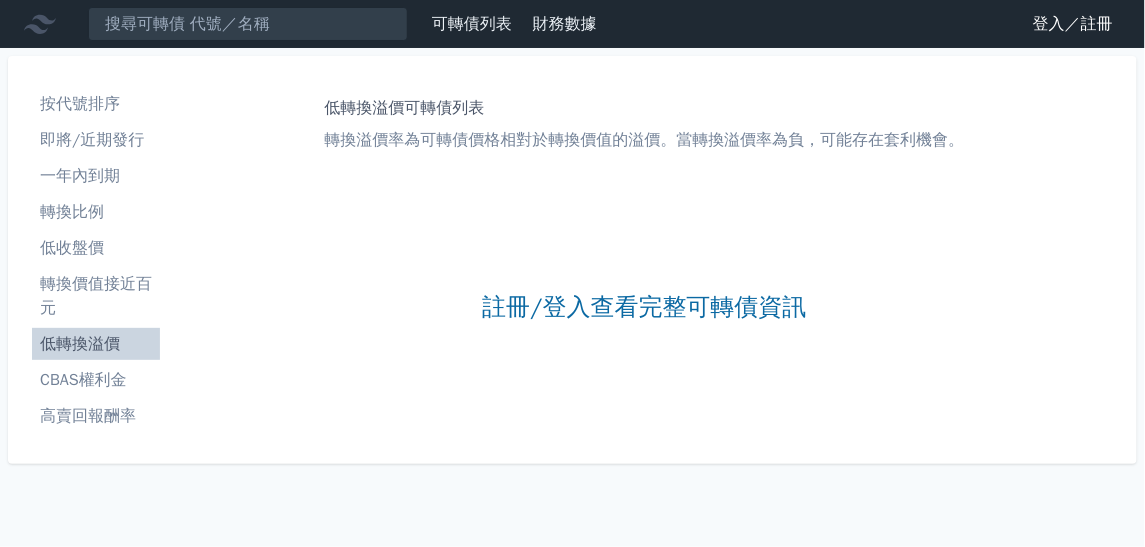 click on "登入／註冊" at bounding box center (1073, 24) 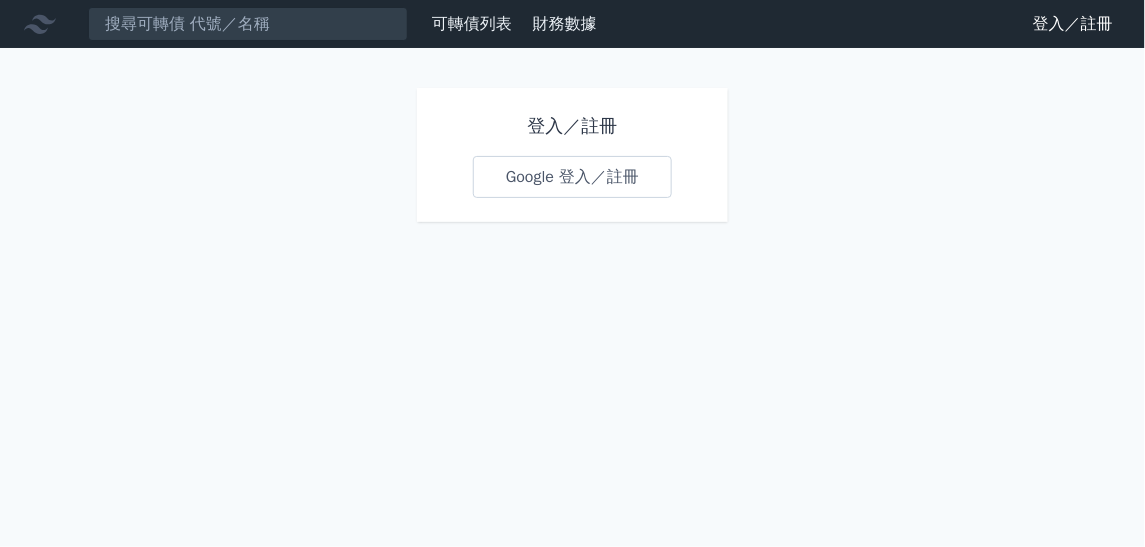 click on "Google 登入／註冊" at bounding box center (572, 177) 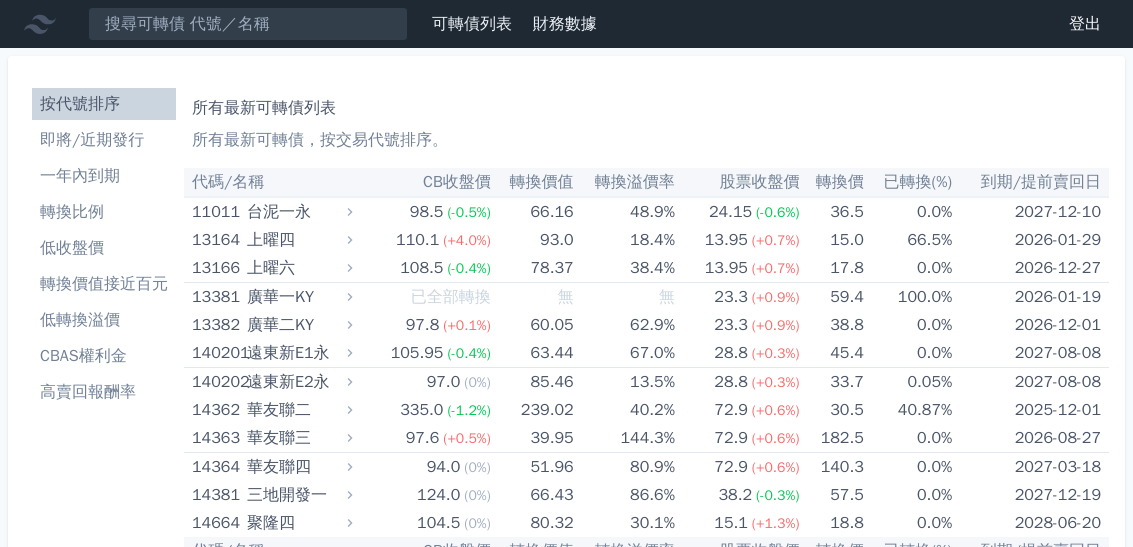 scroll, scrollTop: 0, scrollLeft: 0, axis: both 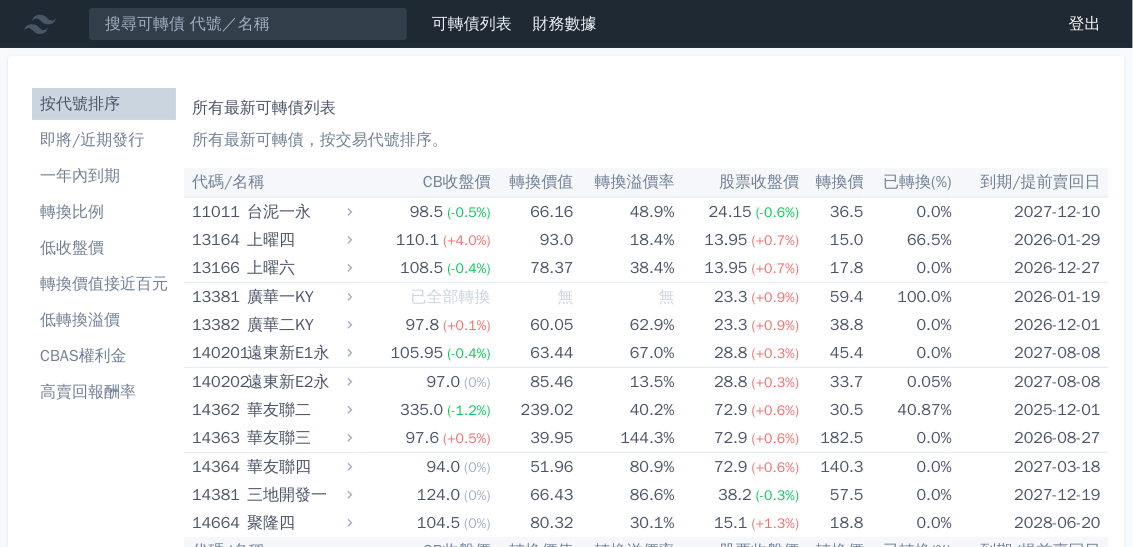 click on "低轉換溢價" at bounding box center (104, 320) 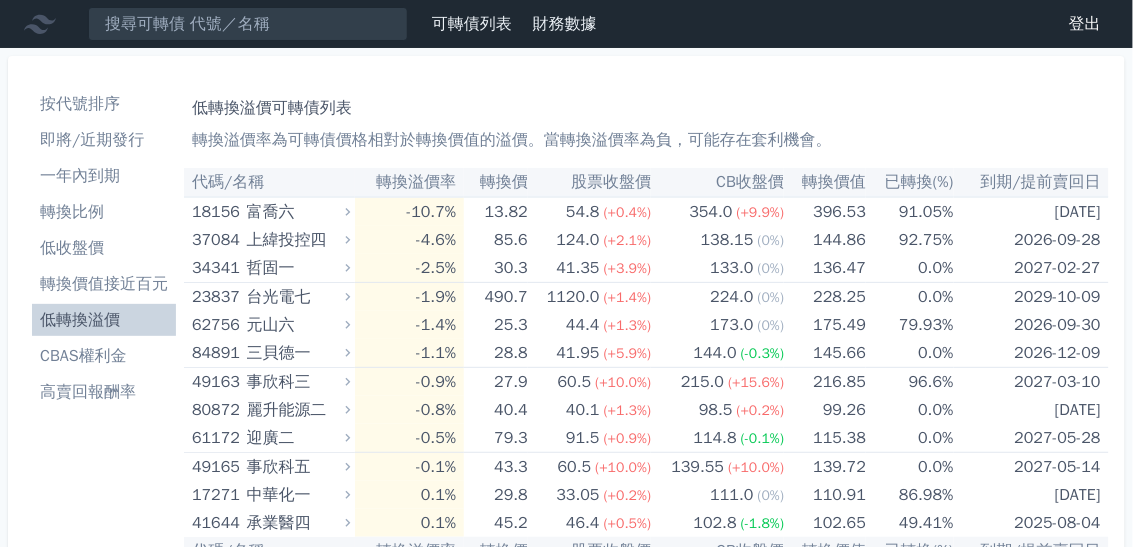 click on "轉換溢價率" at bounding box center [409, 182] 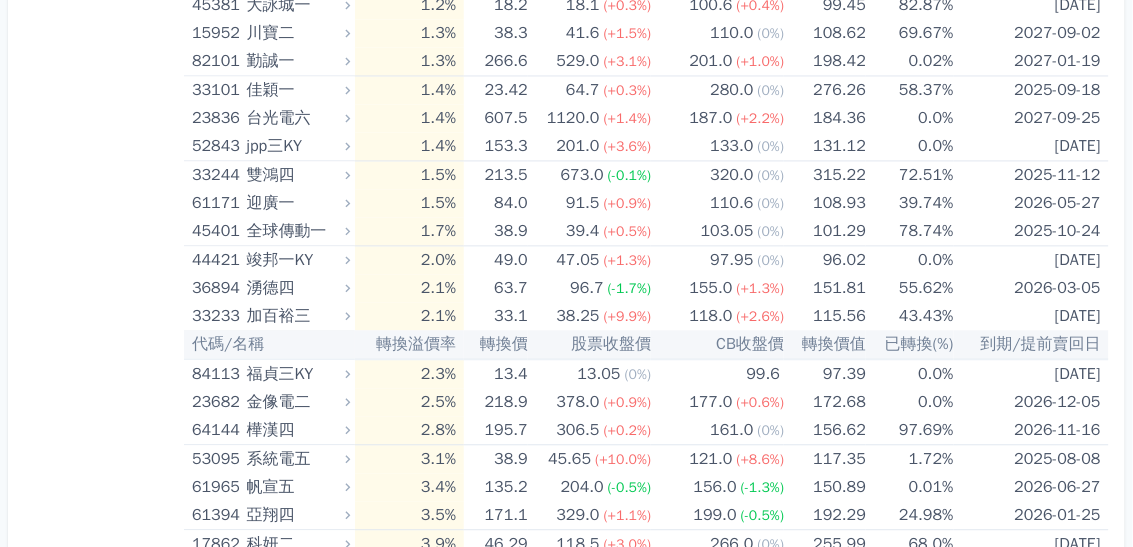 scroll, scrollTop: 960, scrollLeft: 0, axis: vertical 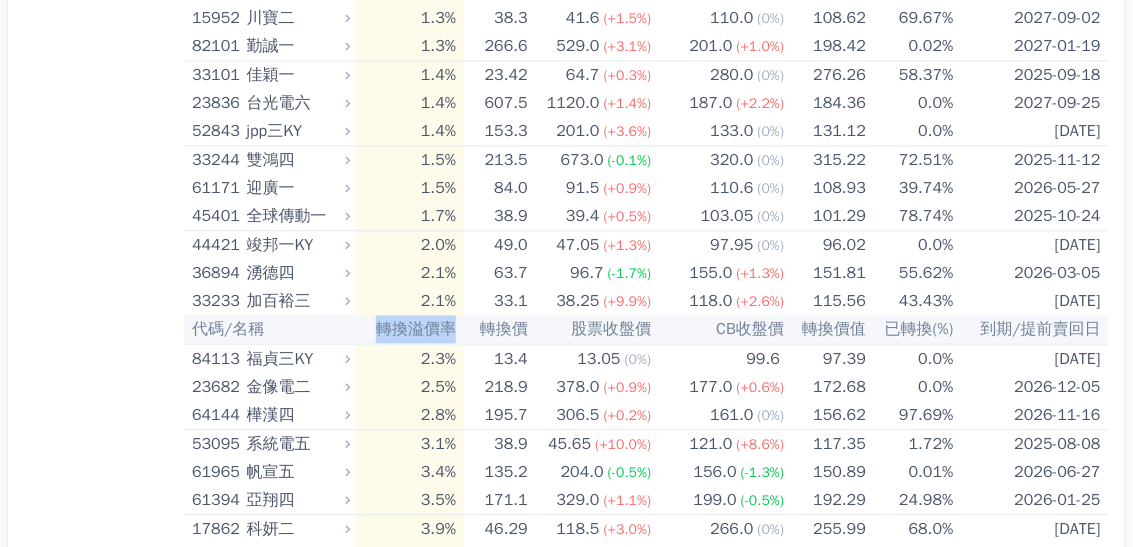 drag, startPoint x: 374, startPoint y: 324, endPoint x: 450, endPoint y: 325, distance: 76.00658 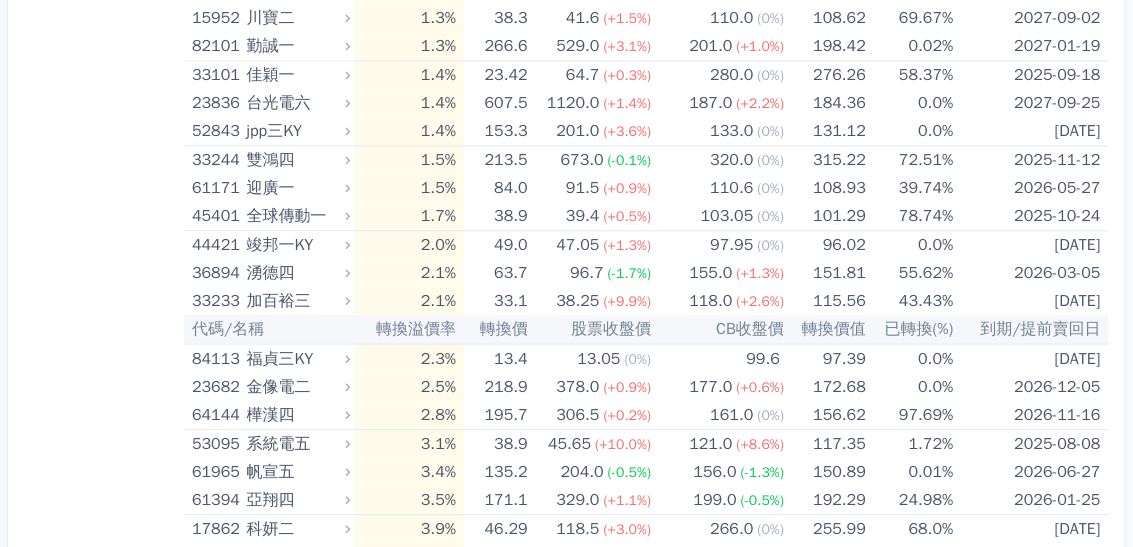 click on "代碼/名稱" at bounding box center (269, 329) 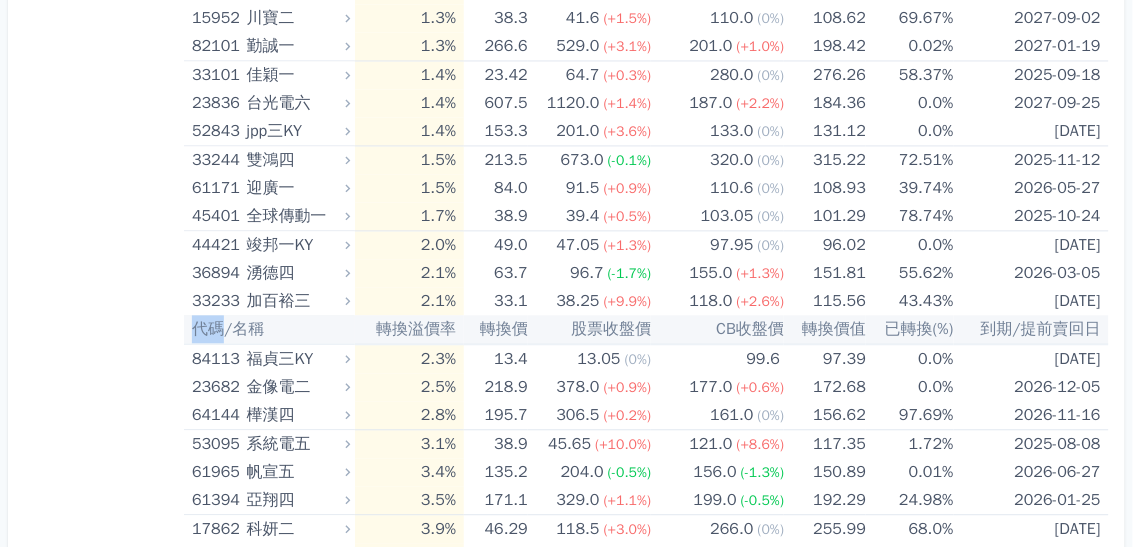 click on "代碼/名稱" at bounding box center (269, 329) 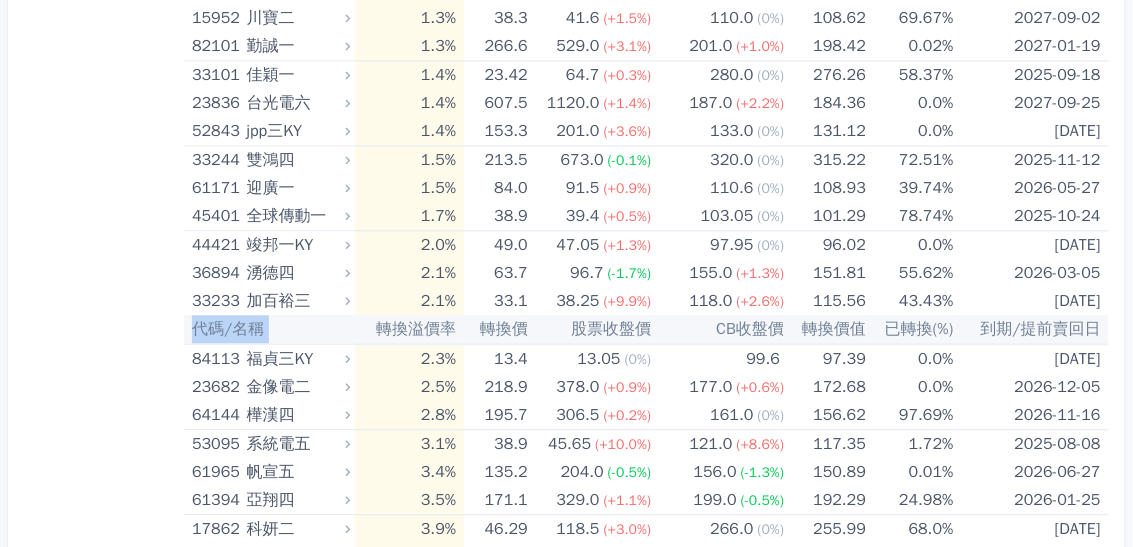 click on "代碼/名稱" at bounding box center (269, 329) 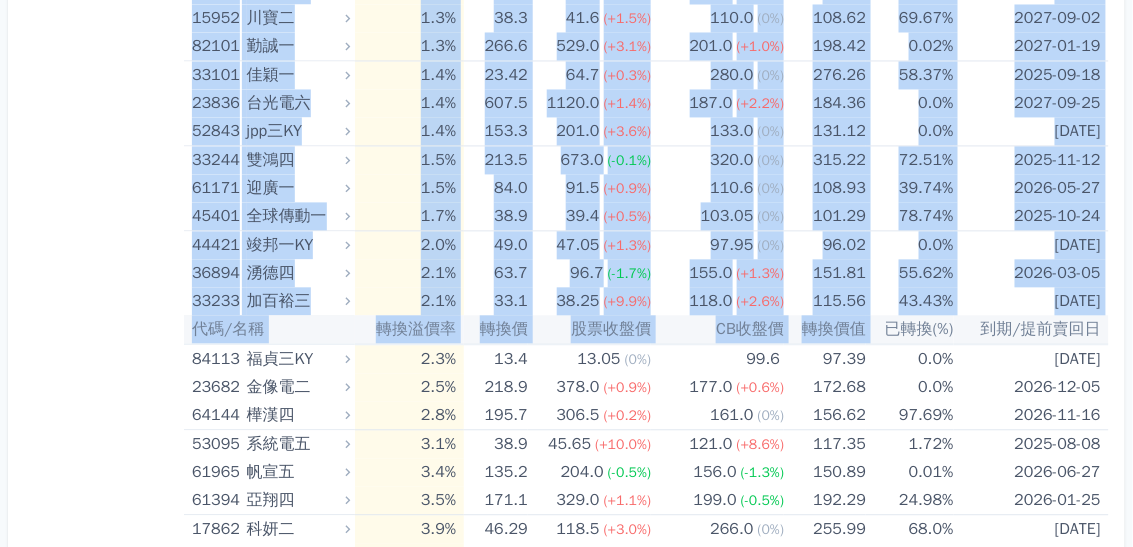 drag, startPoint x: 182, startPoint y: 325, endPoint x: 886, endPoint y: 320, distance: 704.01776 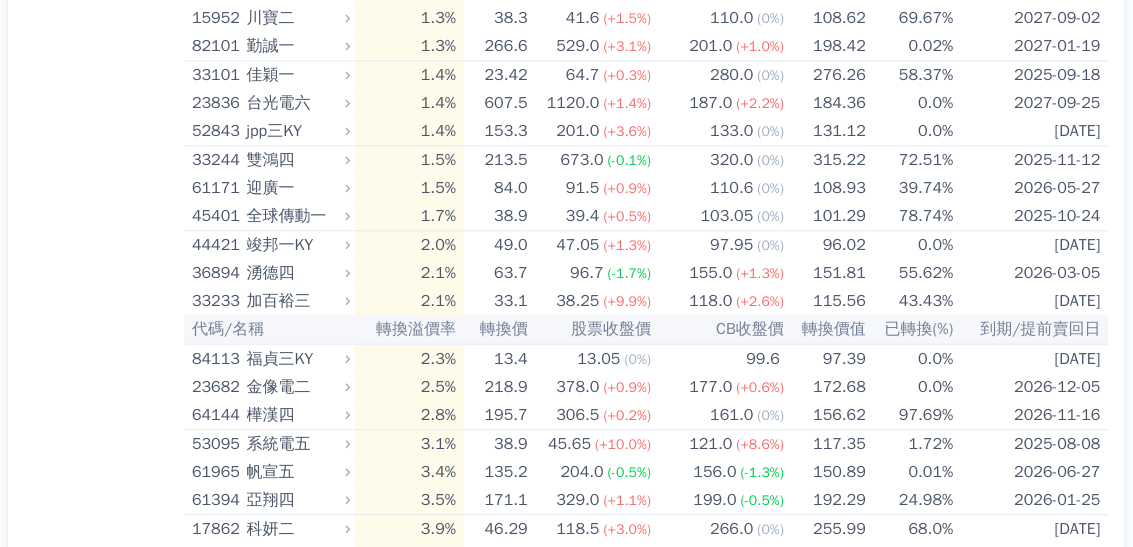 click on "到期/提前賣回日" at bounding box center (1031, 329) 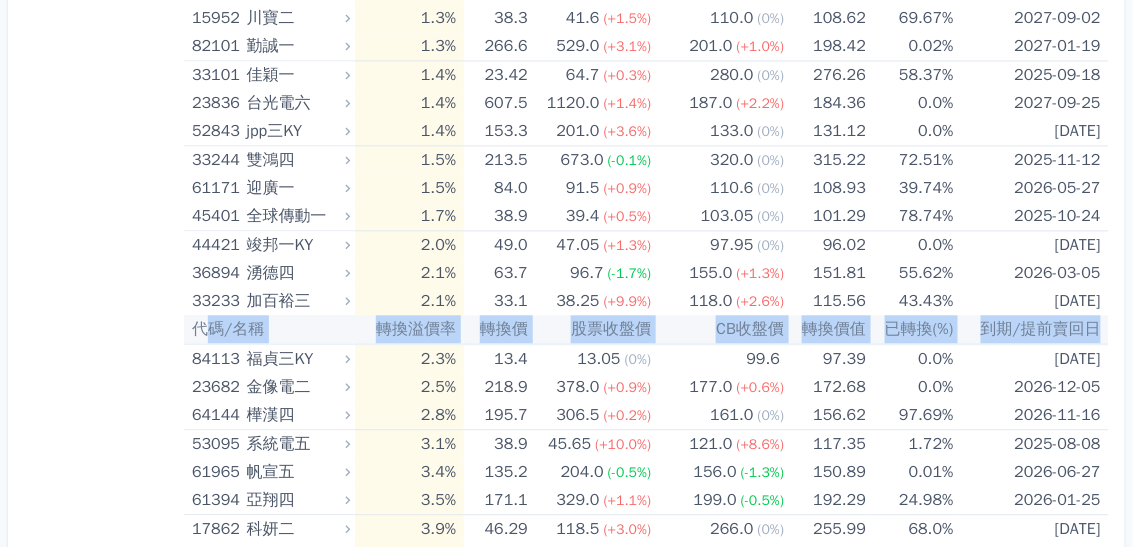 drag, startPoint x: 1097, startPoint y: 324, endPoint x: 200, endPoint y: 326, distance: 897.00226 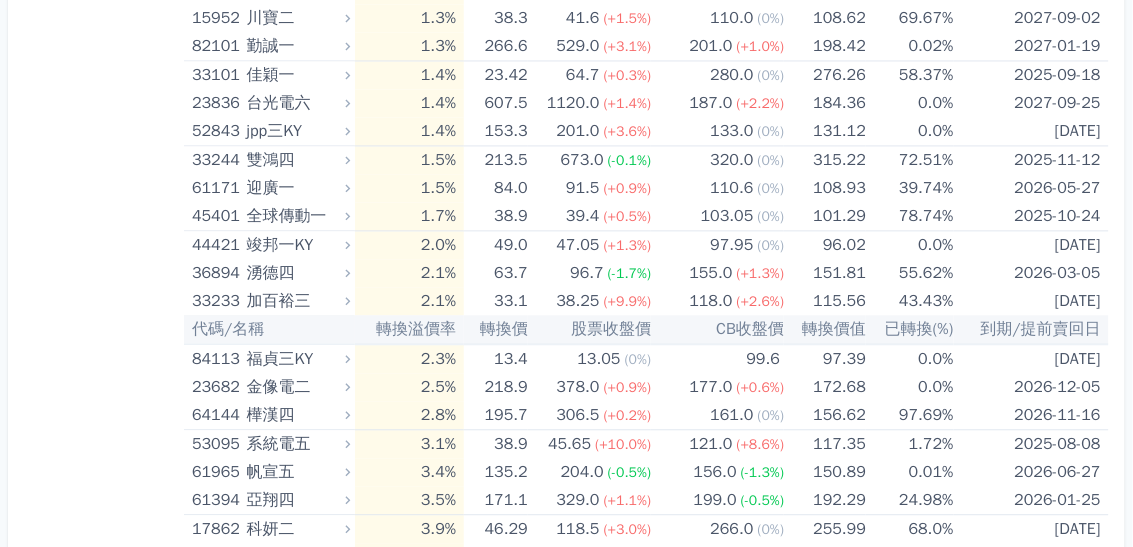 drag, startPoint x: 200, startPoint y: 326, endPoint x: 180, endPoint y: 324, distance: 20.09975 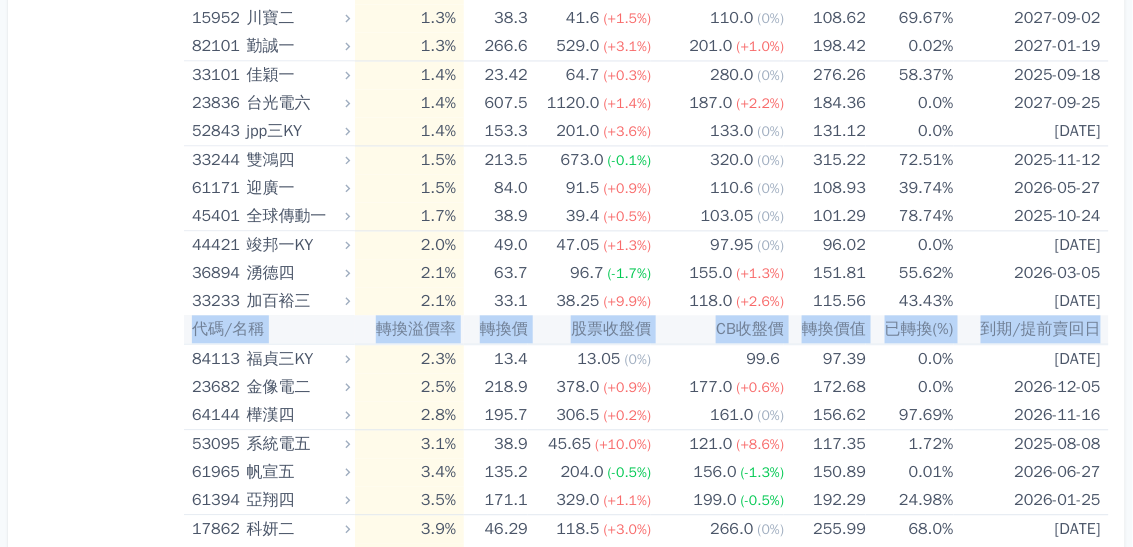 drag, startPoint x: 188, startPoint y: 328, endPoint x: 1099, endPoint y: 321, distance: 911.0269 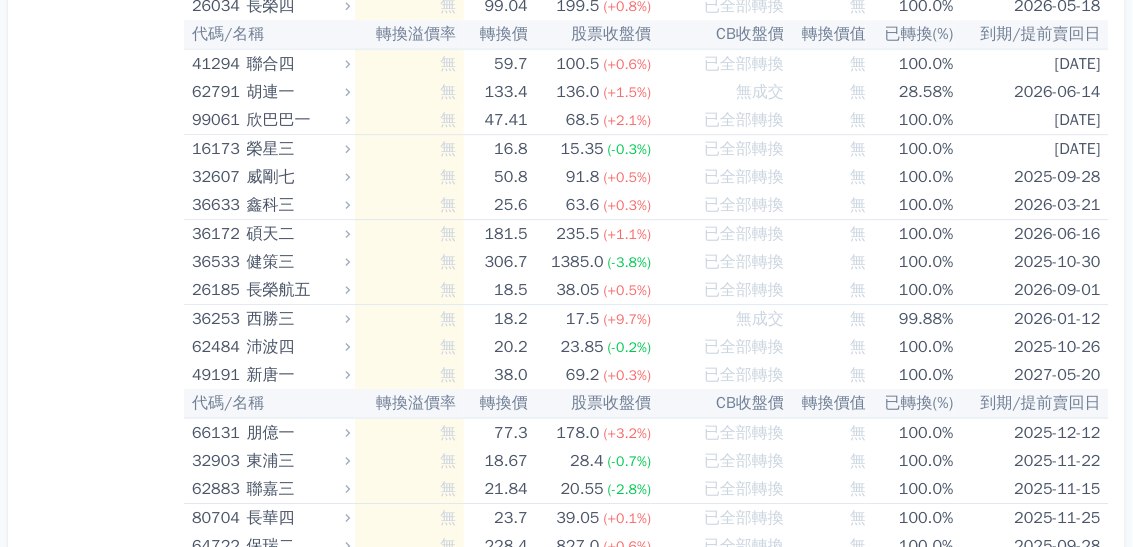 scroll, scrollTop: 10880, scrollLeft: 0, axis: vertical 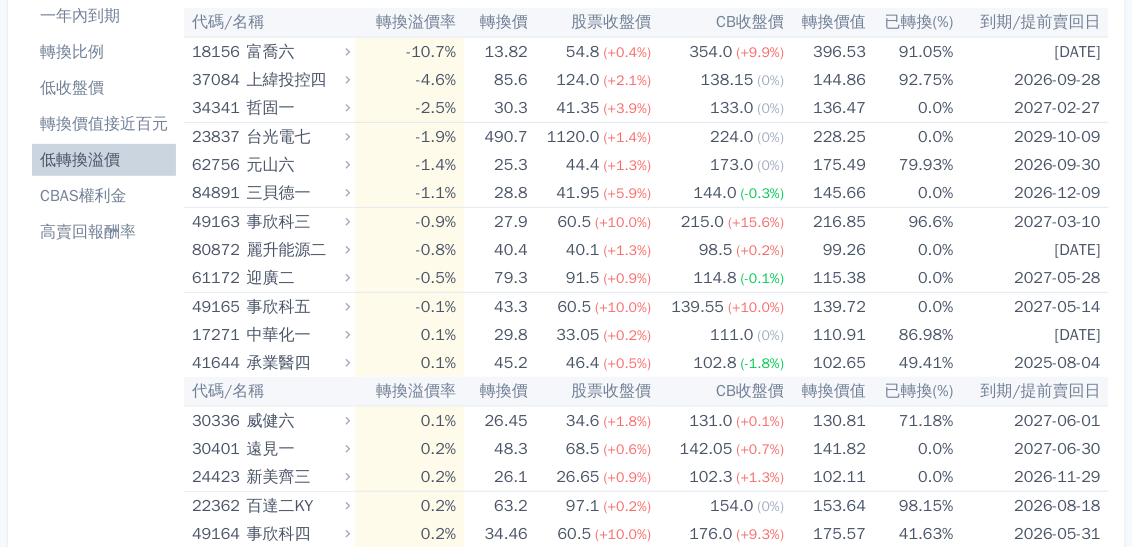 click on "低收盤價" at bounding box center [104, 88] 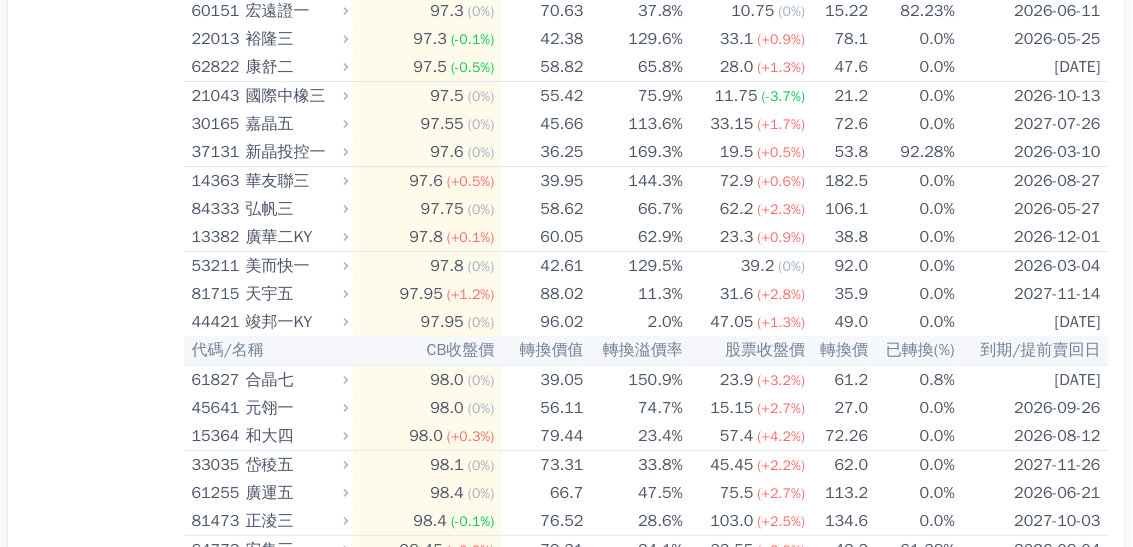 scroll, scrollTop: 1680, scrollLeft: 0, axis: vertical 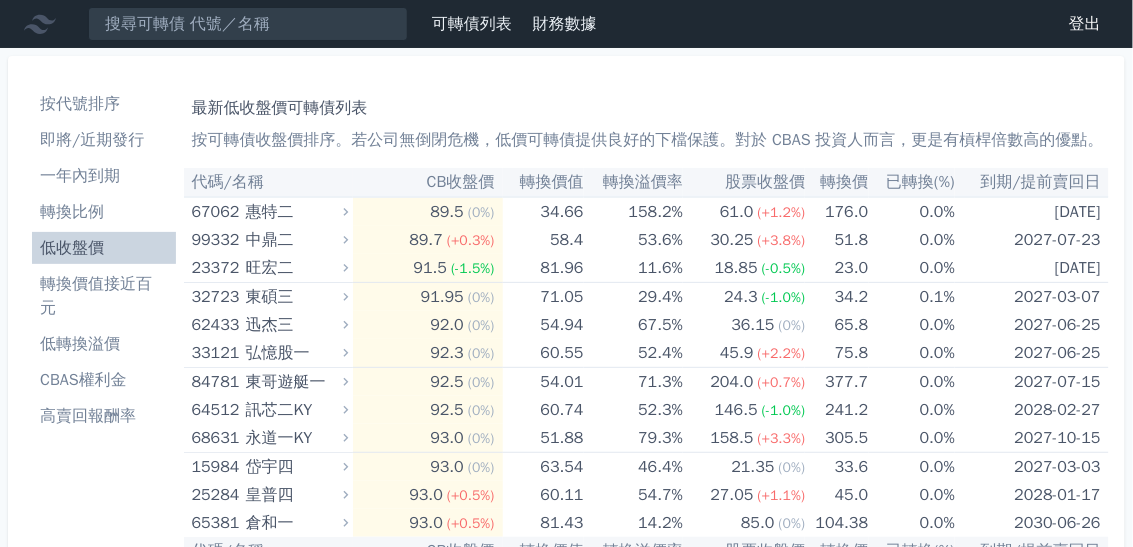 click on "轉換價值接近百元" at bounding box center (104, 296) 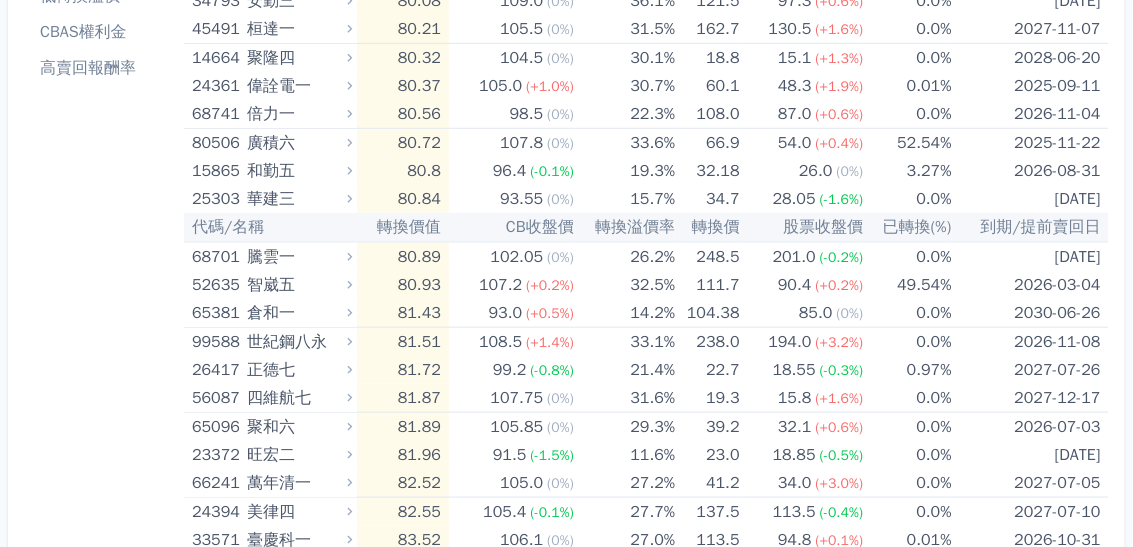 scroll, scrollTop: 0, scrollLeft: 0, axis: both 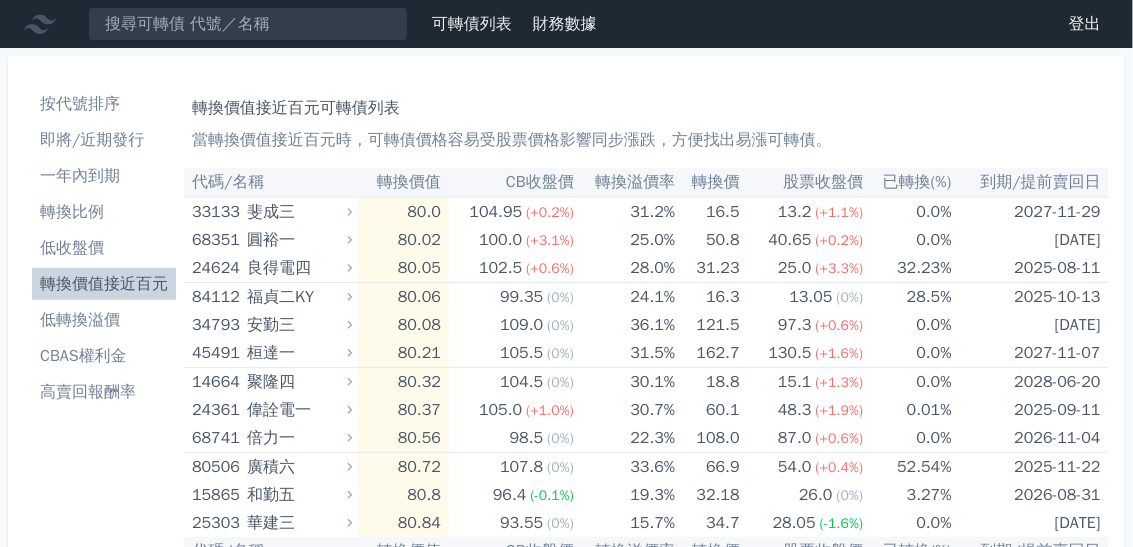 click on "一年內到期" at bounding box center (104, 176) 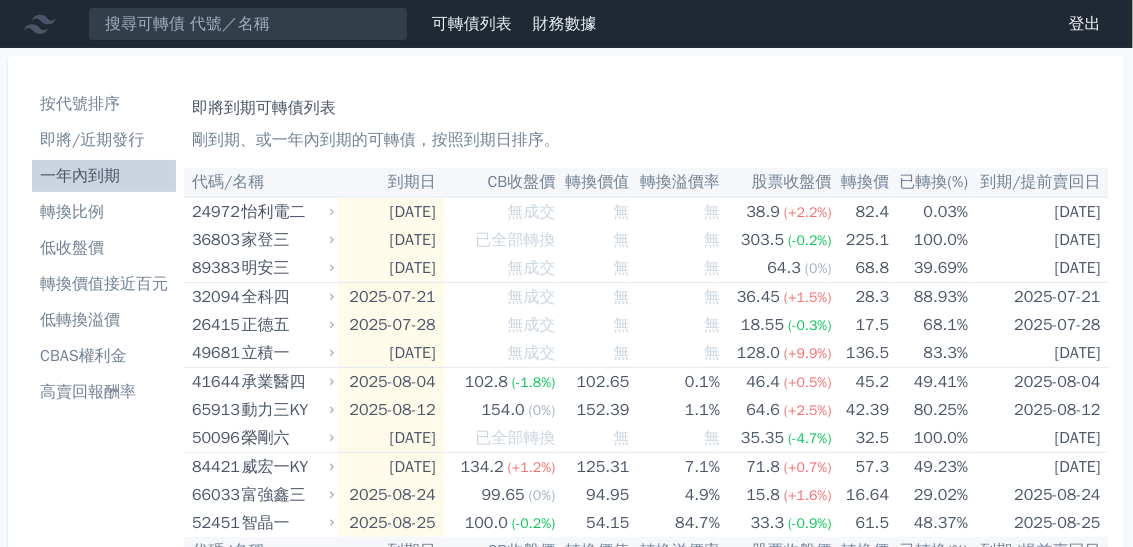 click on "即將/近期發行" at bounding box center [104, 140] 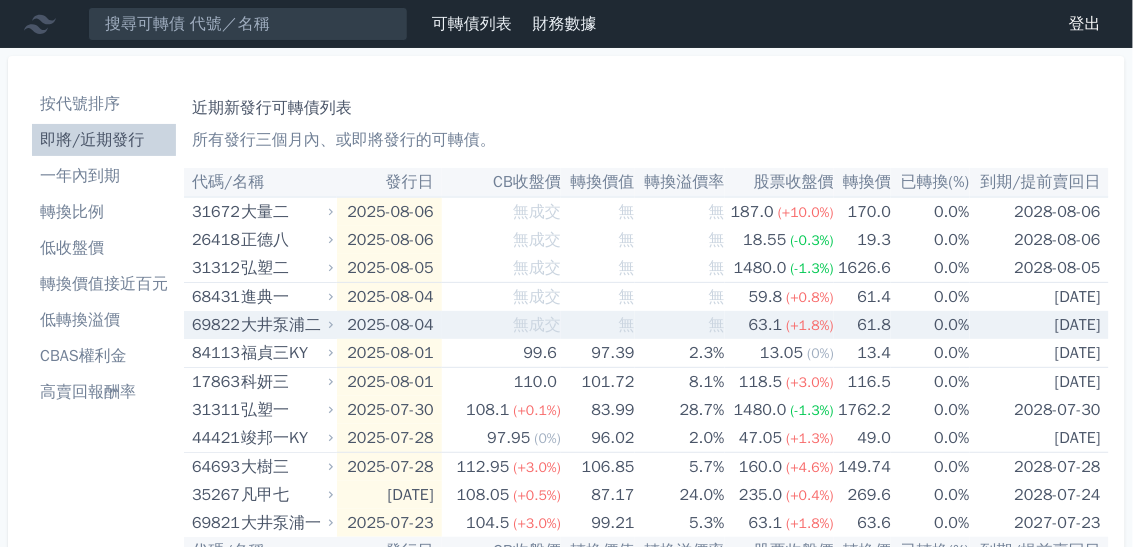 click on "大井泵浦二" at bounding box center (285, 325) 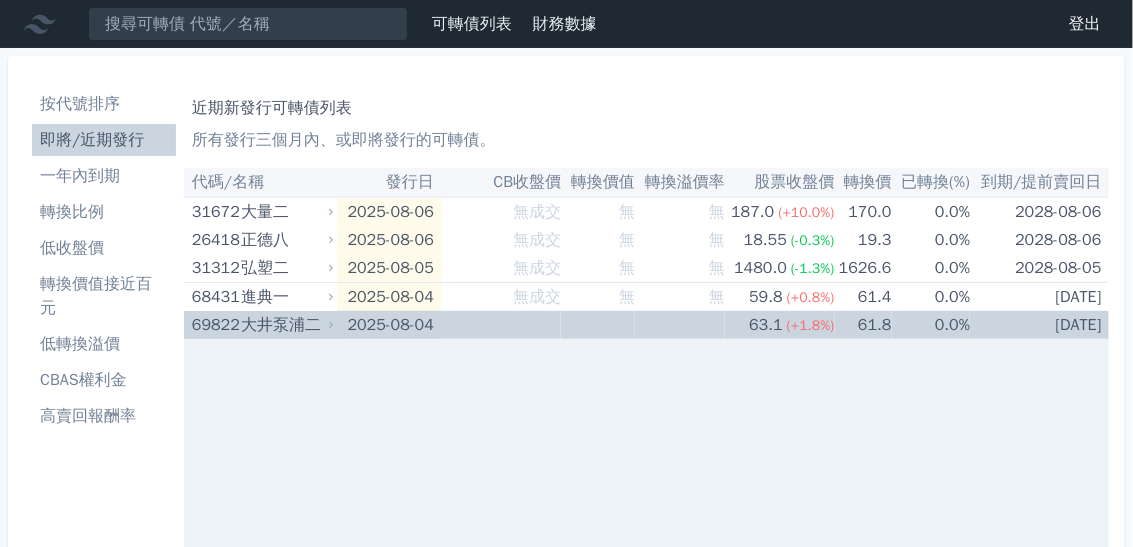click on "大井泵浦二" at bounding box center [285, 325] 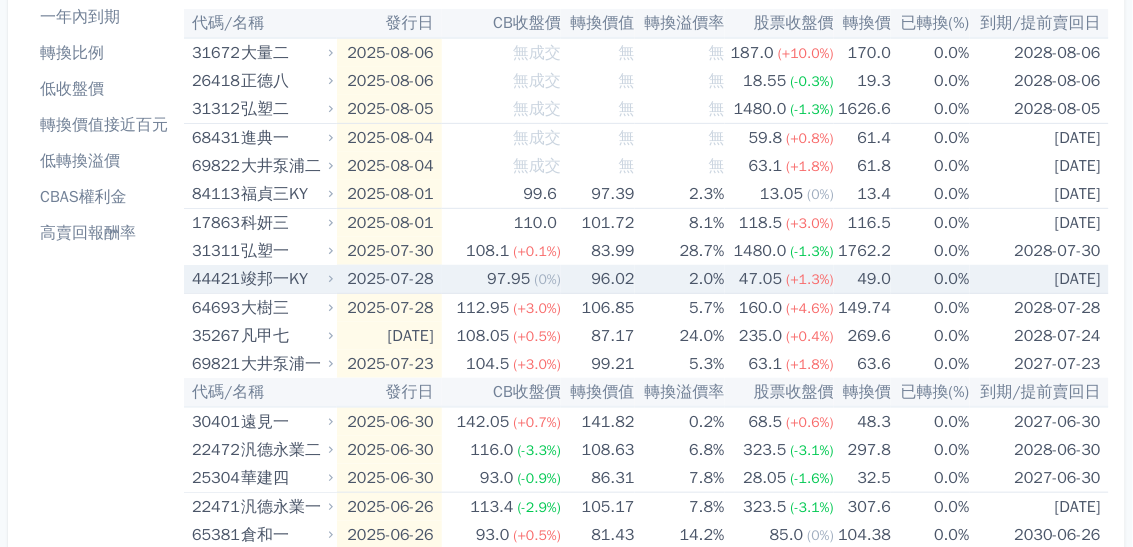 scroll, scrollTop: 160, scrollLeft: 0, axis: vertical 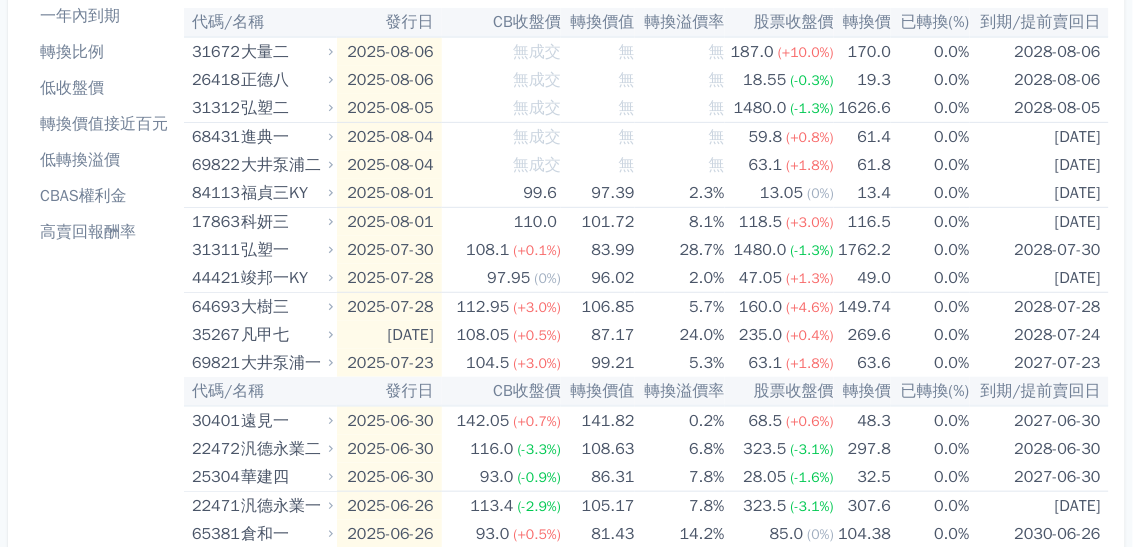 drag, startPoint x: 283, startPoint y: 355, endPoint x: 106, endPoint y: 345, distance: 177.28226 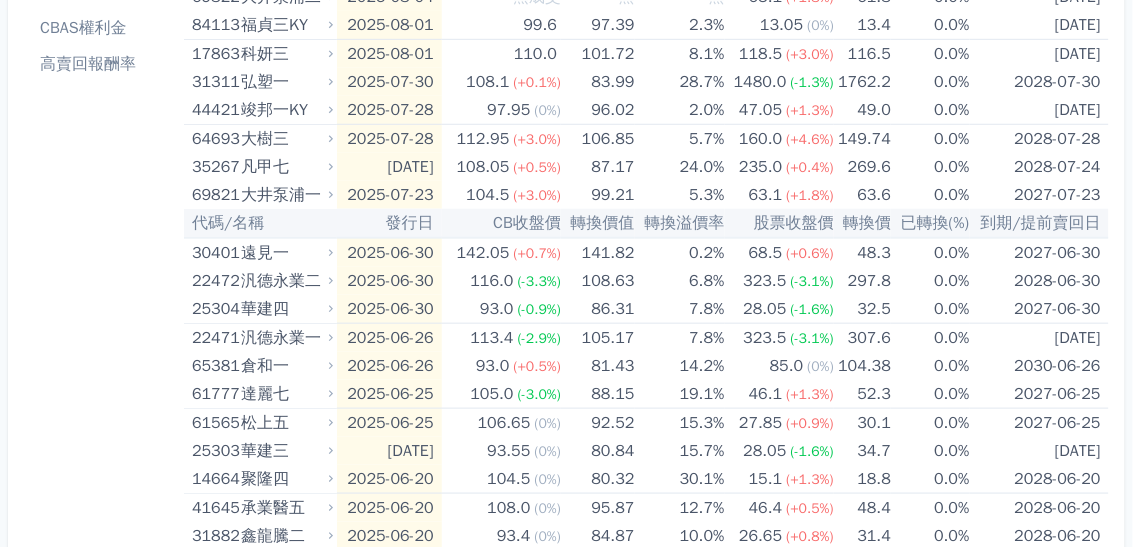 scroll, scrollTop: 400, scrollLeft: 0, axis: vertical 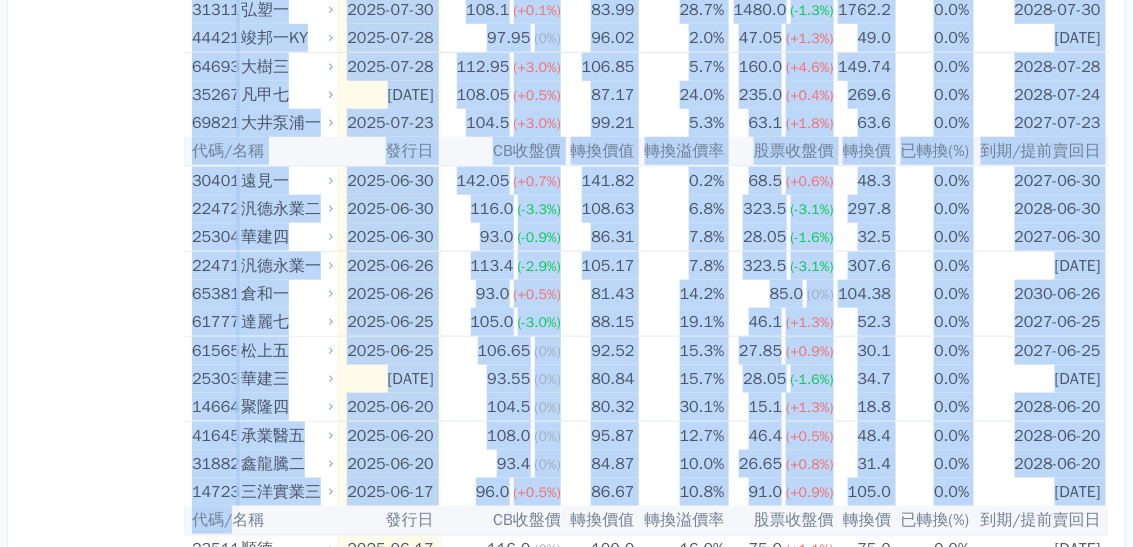 drag, startPoint x: 154, startPoint y: 178, endPoint x: 232, endPoint y: 509, distance: 340.06616 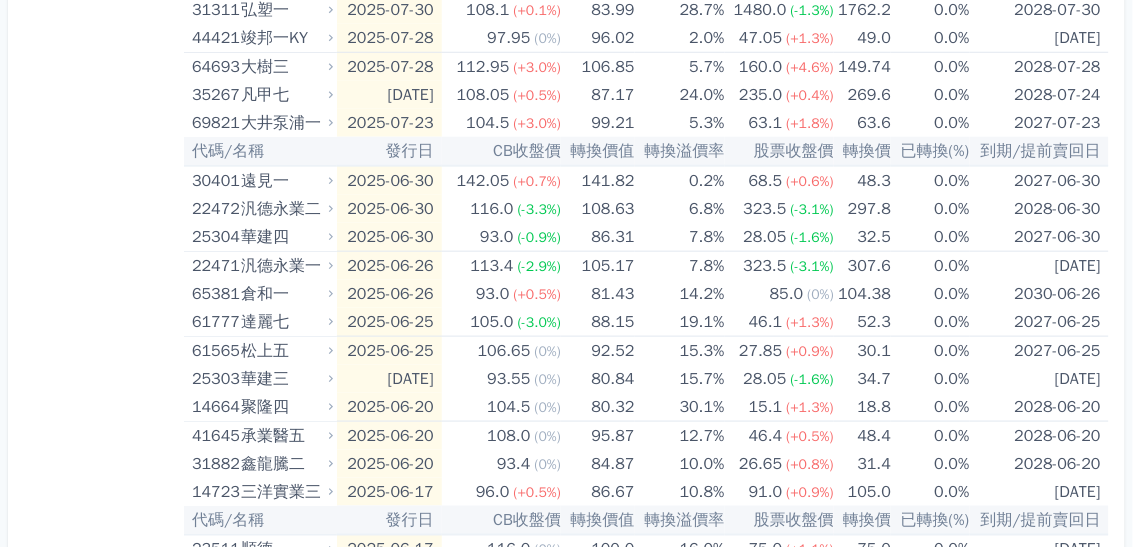 drag, startPoint x: 232, startPoint y: 509, endPoint x: 117, endPoint y: 412, distance: 150.446 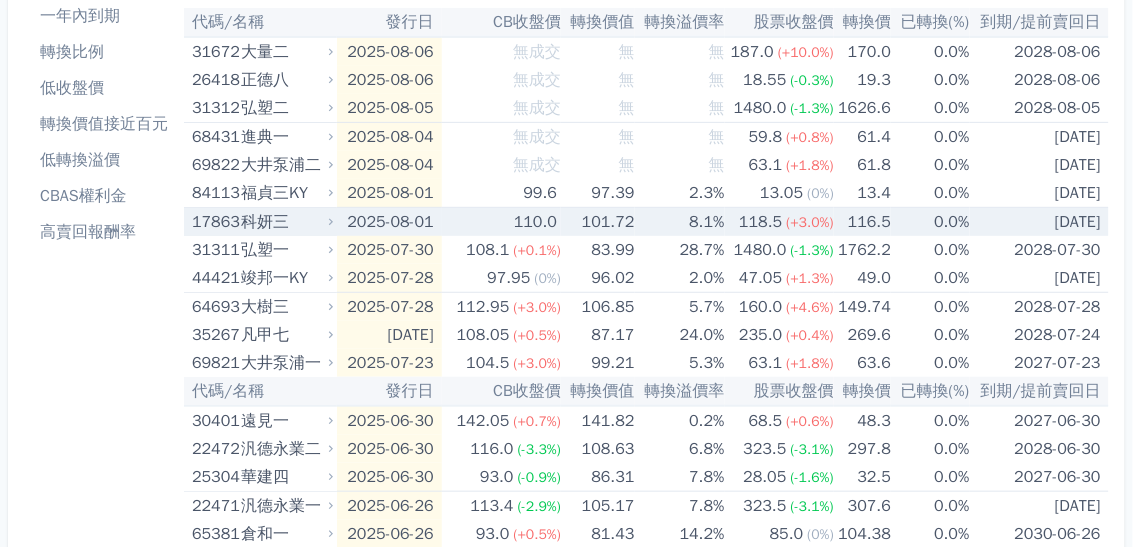 scroll, scrollTop: 160, scrollLeft: 0, axis: vertical 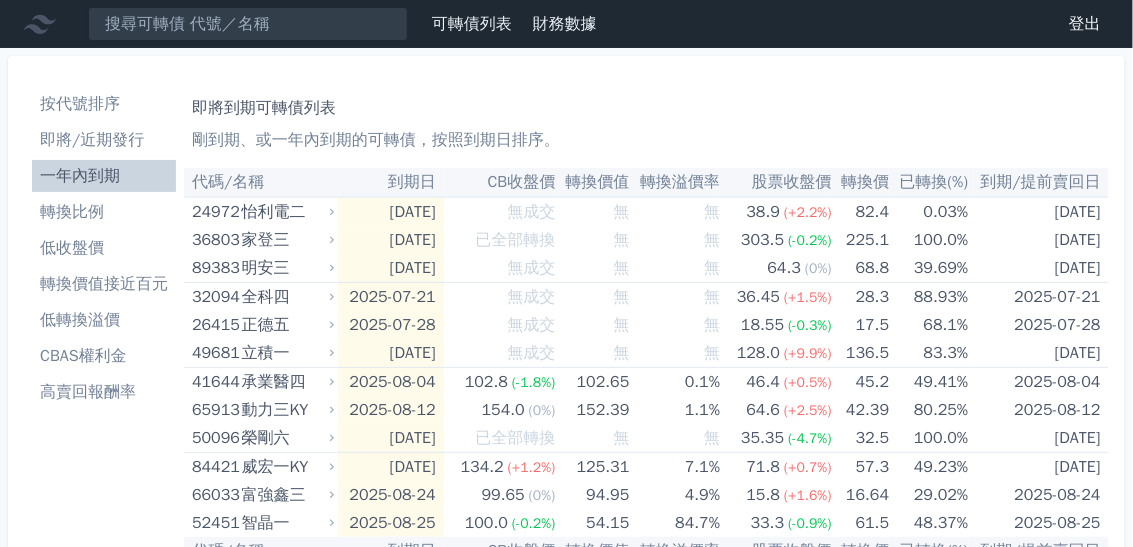 click on "高賣回報酬率" at bounding box center [104, 392] 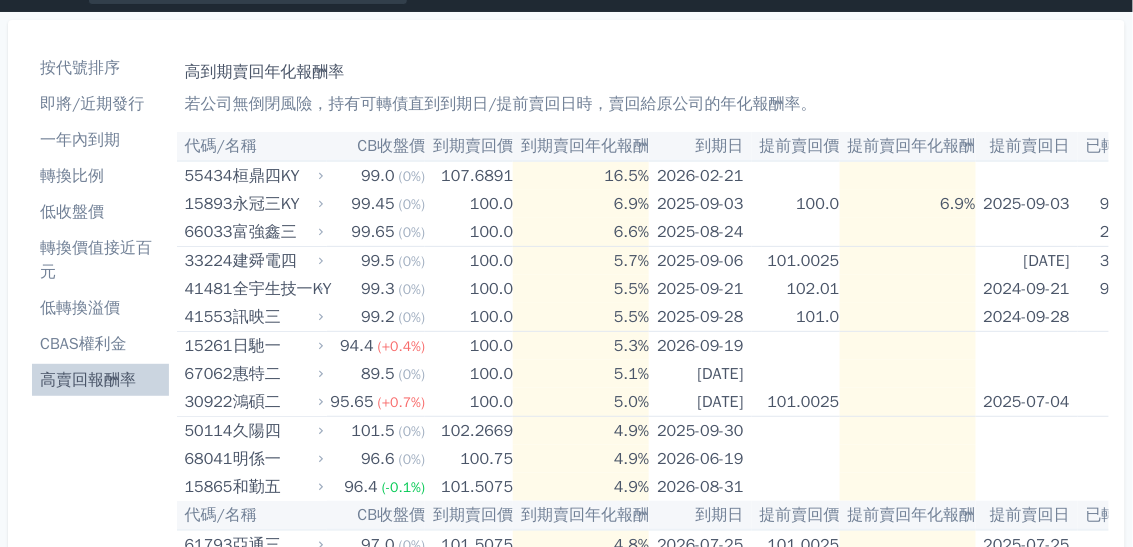 scroll, scrollTop: 0, scrollLeft: 0, axis: both 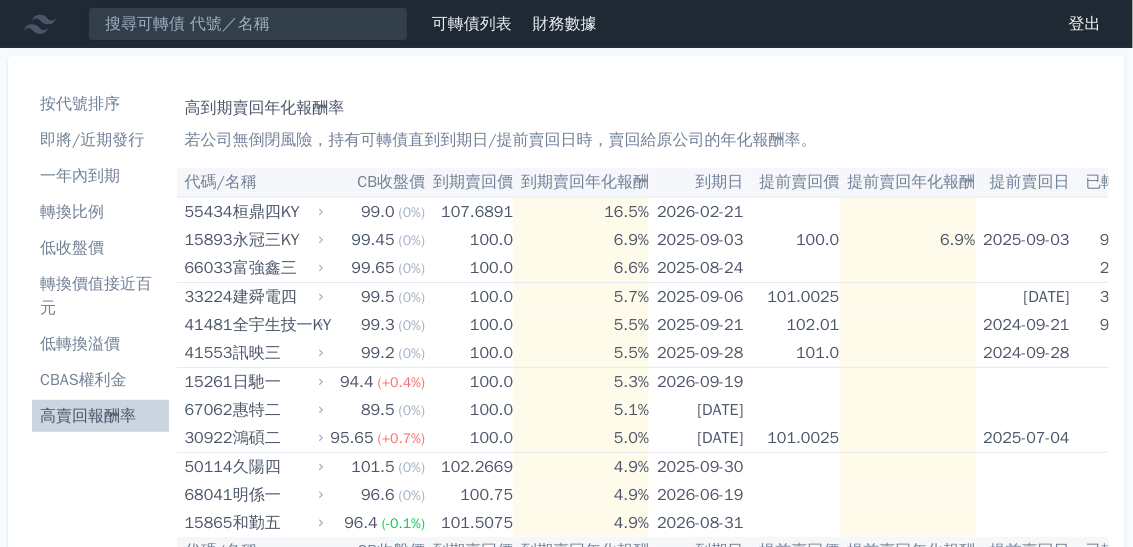 click on "CBAS權利金" at bounding box center (100, 380) 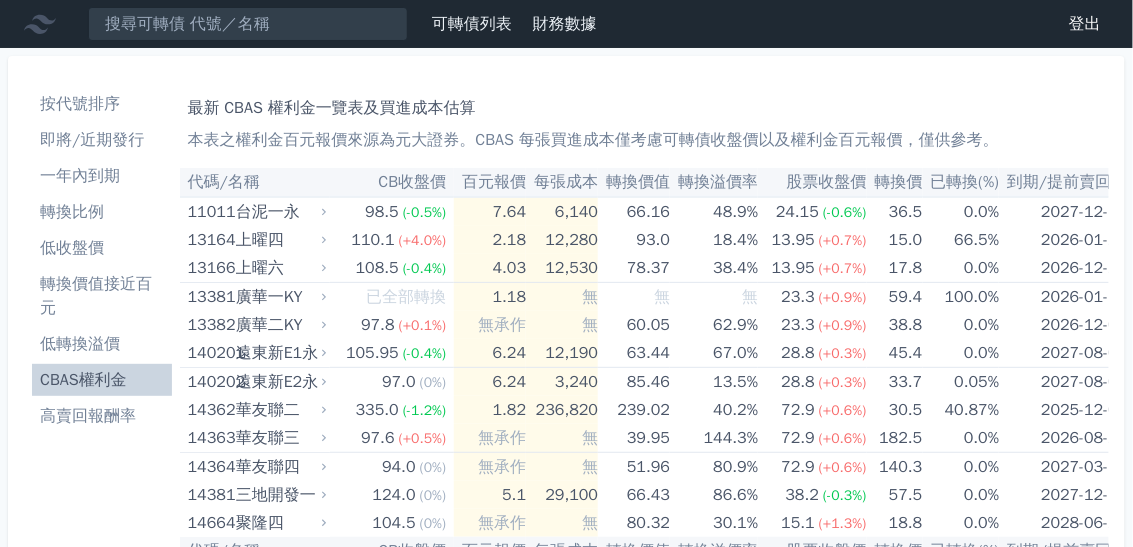 click on "股票收盤價" at bounding box center [812, 182] 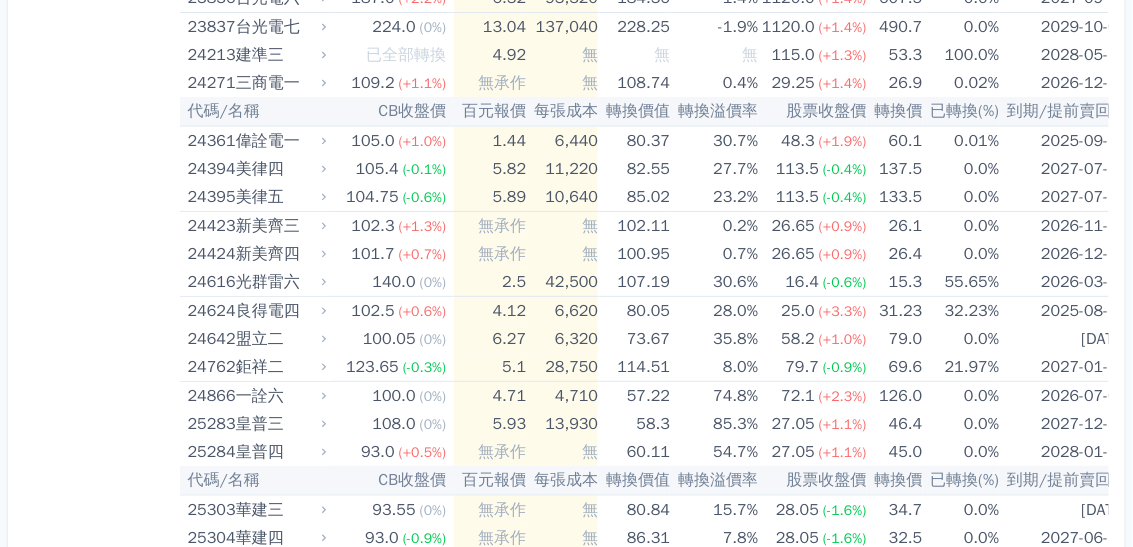 scroll, scrollTop: 1920, scrollLeft: 0, axis: vertical 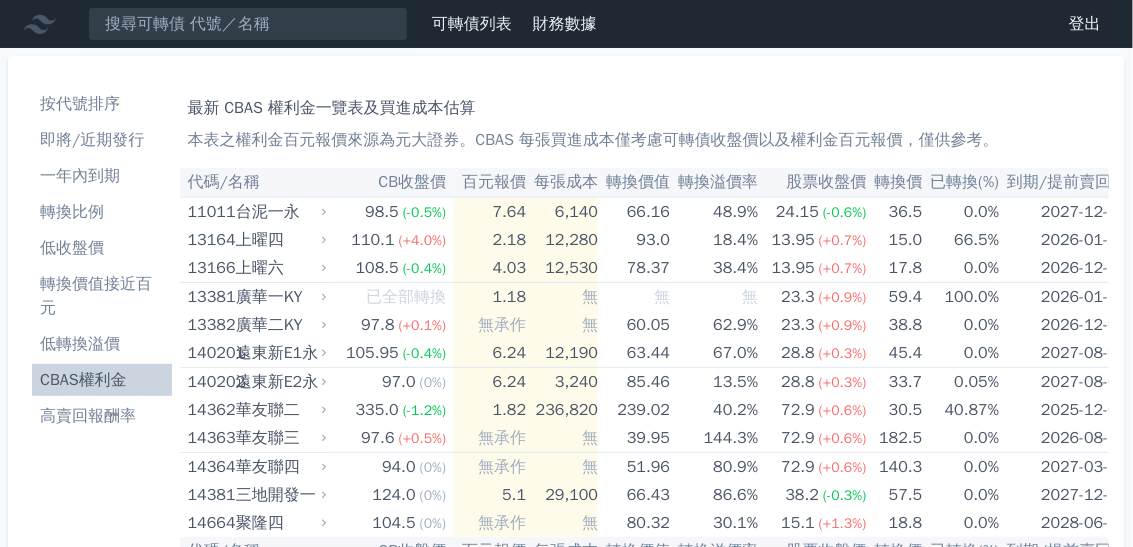 click on "低收盤價" at bounding box center [102, 248] 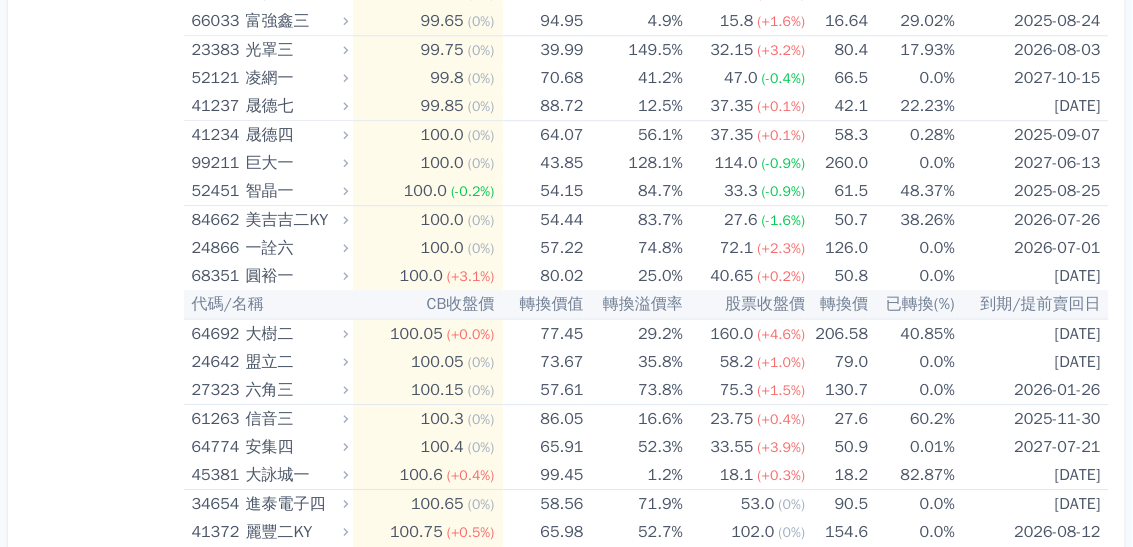 scroll, scrollTop: 3200, scrollLeft: 0, axis: vertical 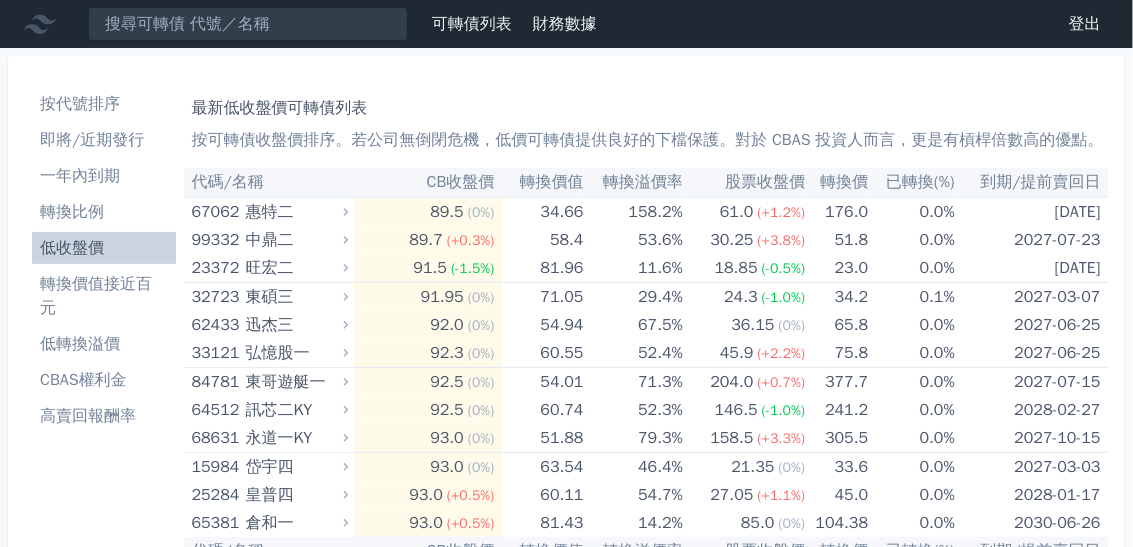 click 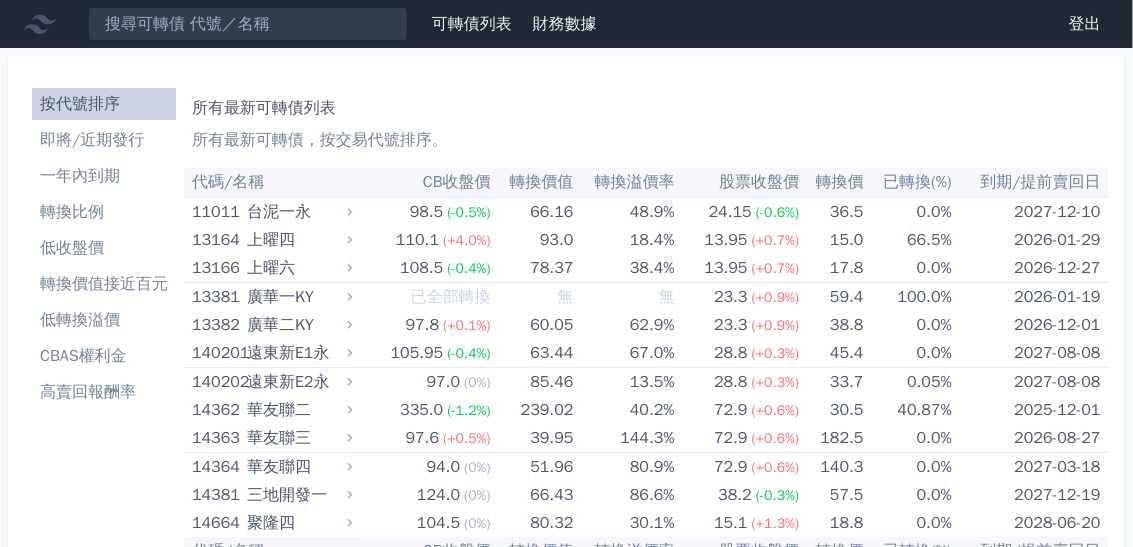 click on "即將/近期發行" at bounding box center (104, 140) 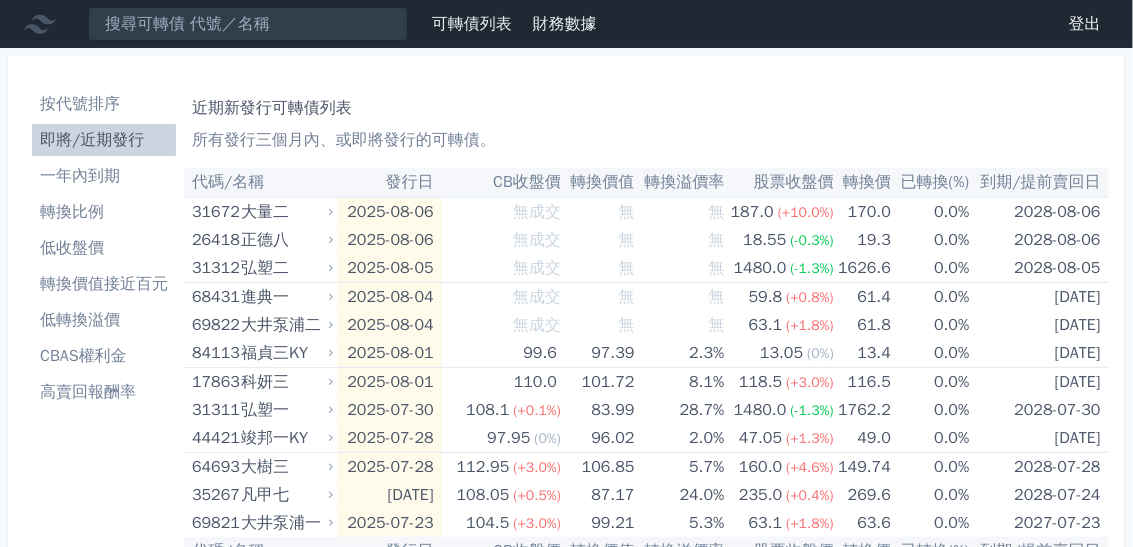 drag, startPoint x: 1111, startPoint y: 2, endPoint x: 758, endPoint y: 88, distance: 363.32492 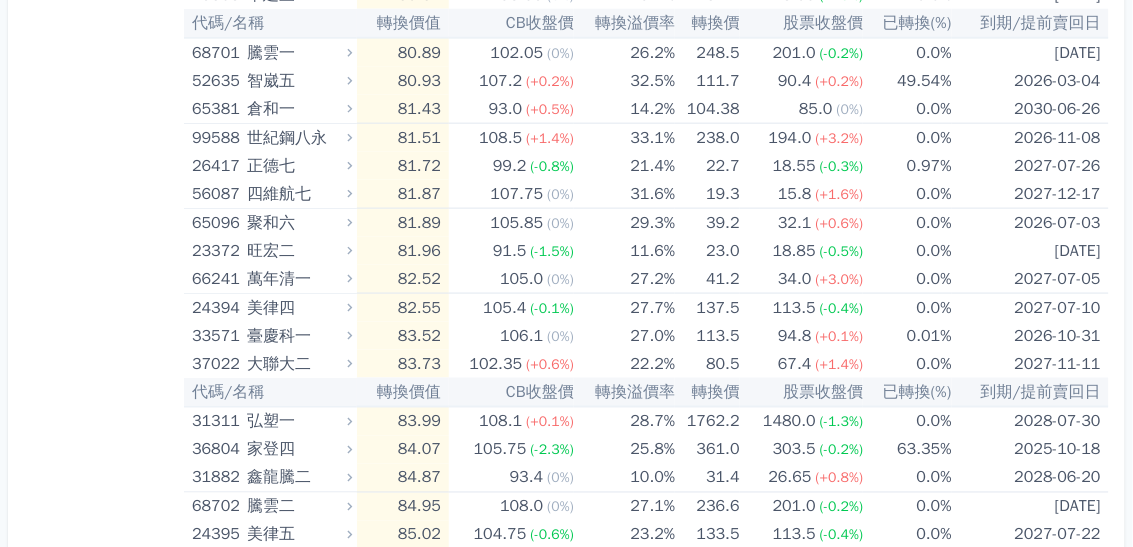 scroll, scrollTop: 560, scrollLeft: 0, axis: vertical 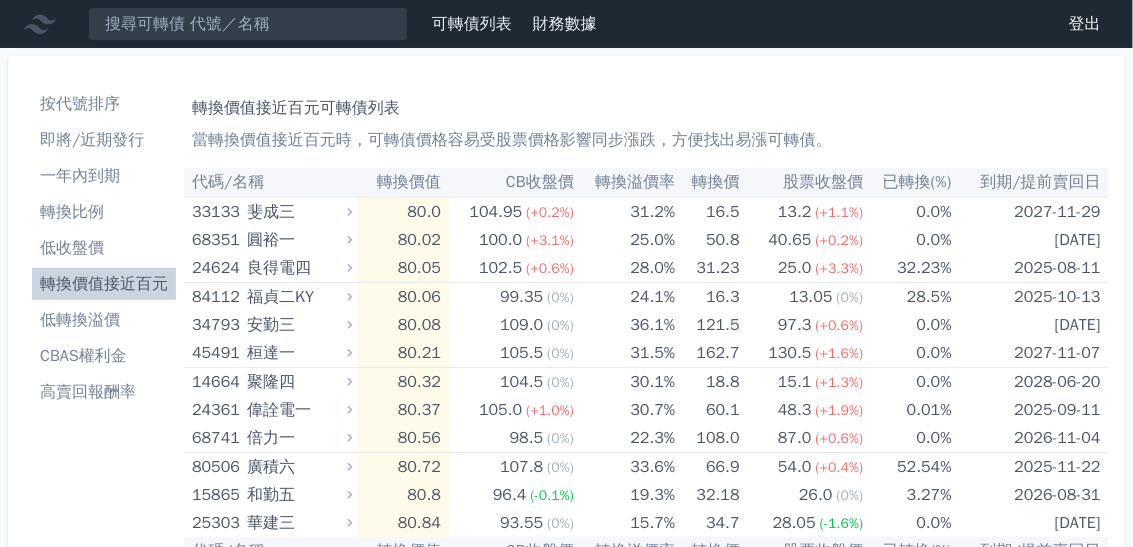 click on "一年內到期" at bounding box center (104, 176) 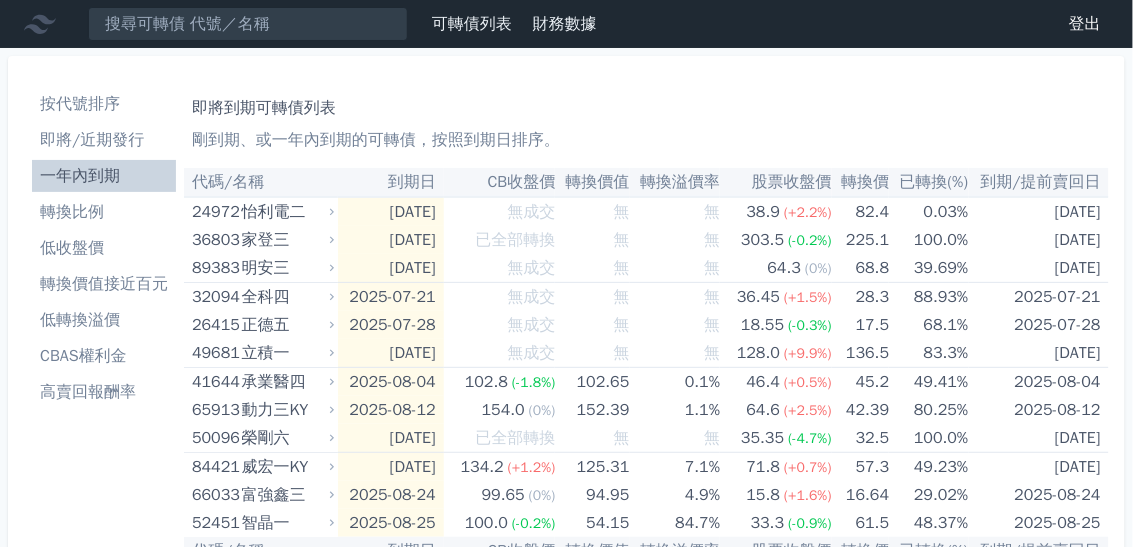 click on "即將/近期發行" at bounding box center (104, 140) 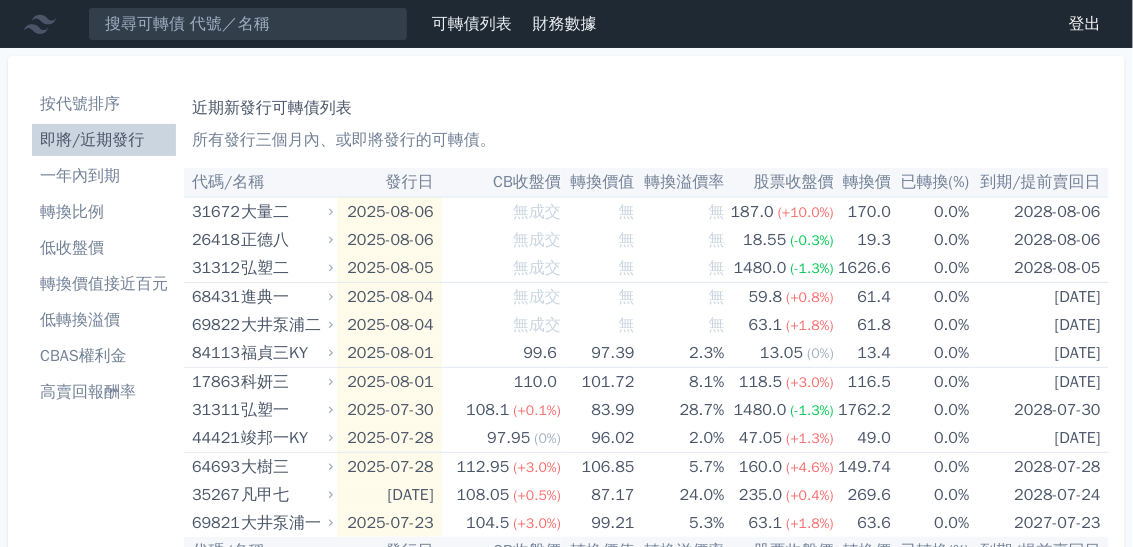 click on "一年內到期" at bounding box center [104, 176] 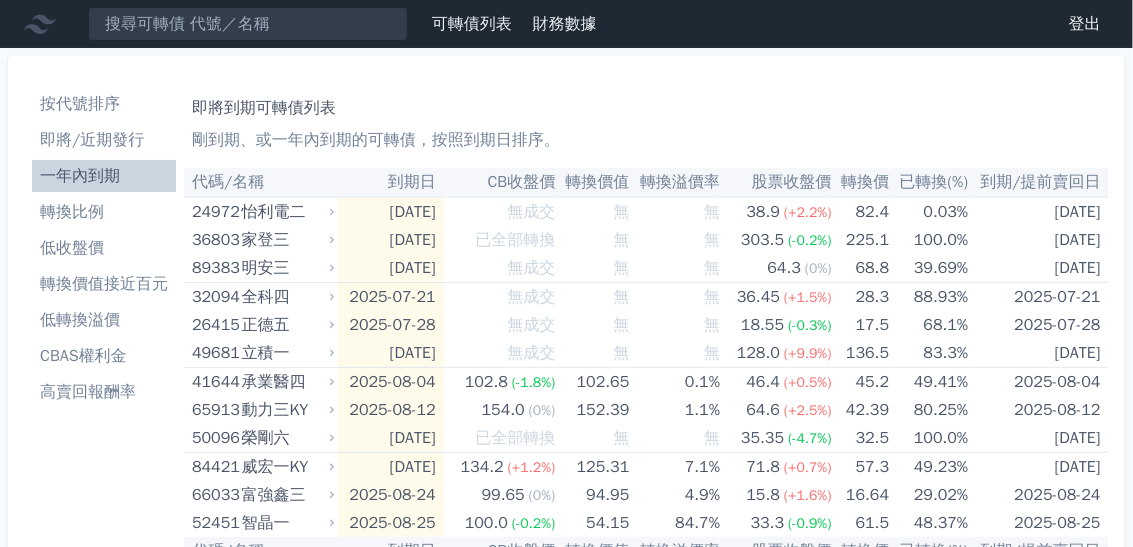 click on "即將/近期發行" at bounding box center (104, 140) 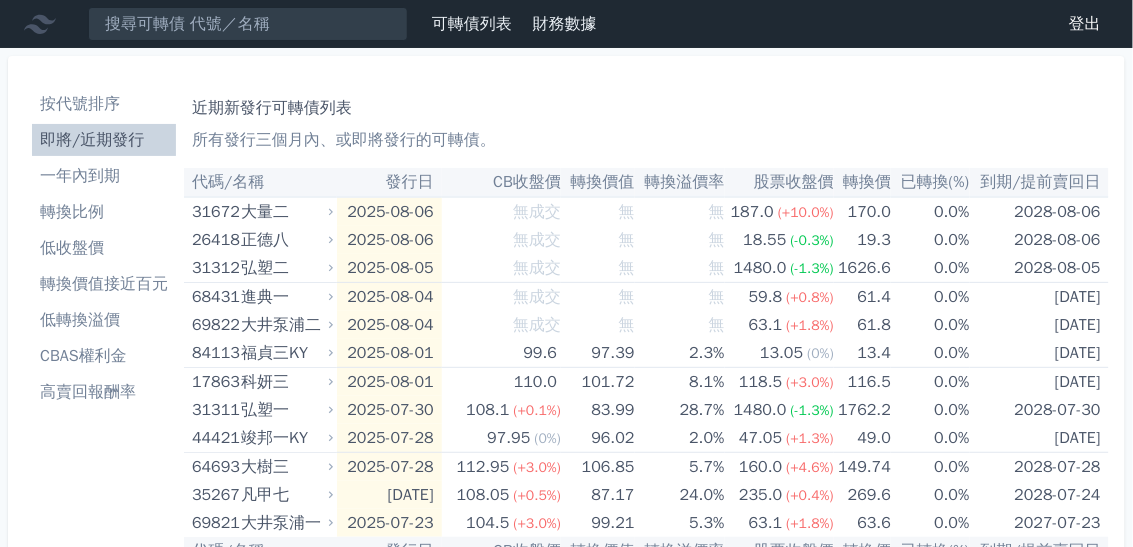 click on "即將/近期發行" at bounding box center [104, 140] 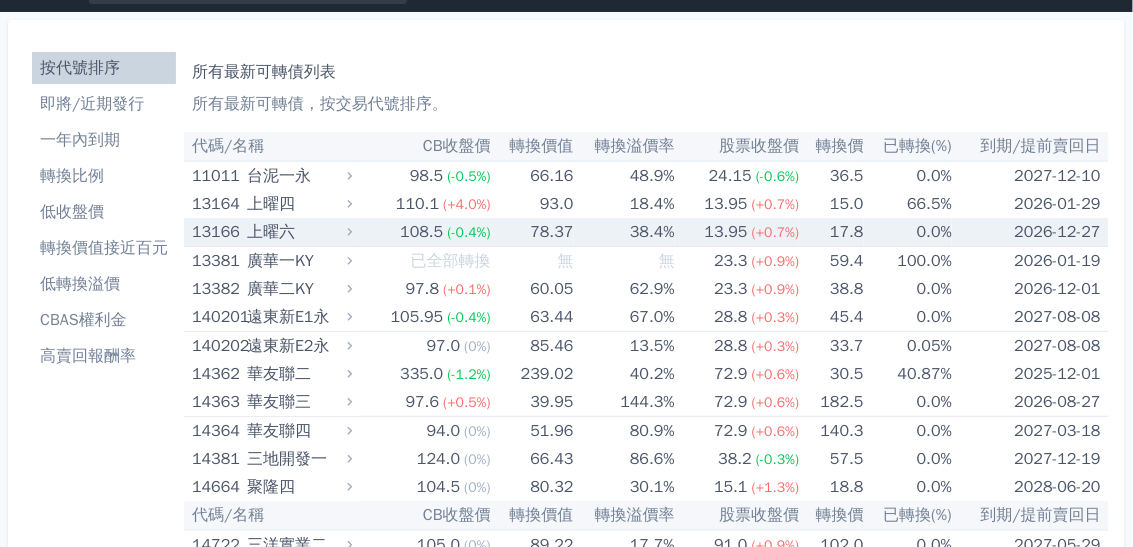 scroll, scrollTop: 0, scrollLeft: 0, axis: both 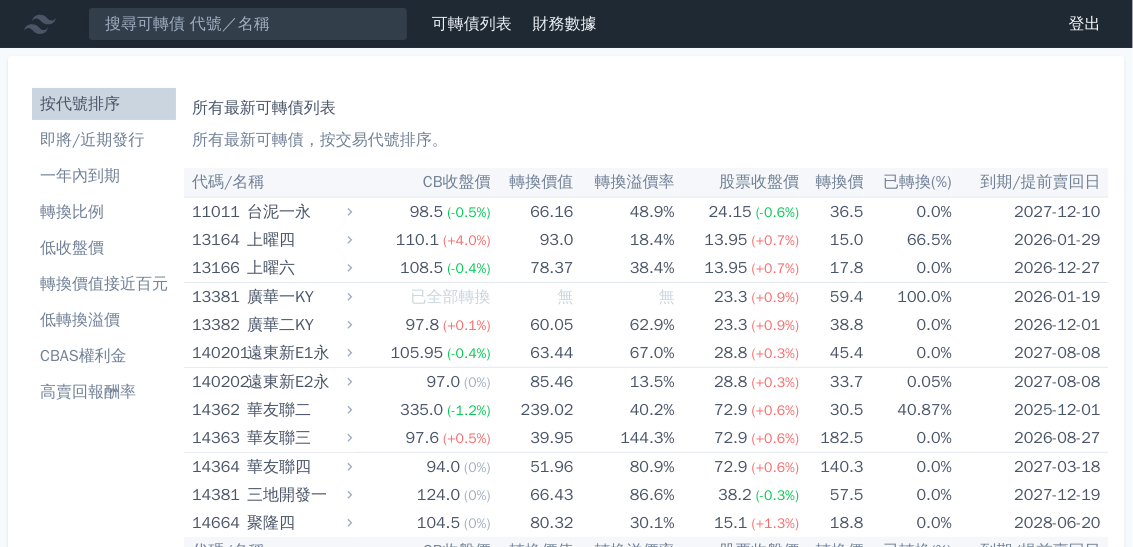 click on "即將/近期發行" at bounding box center [104, 140] 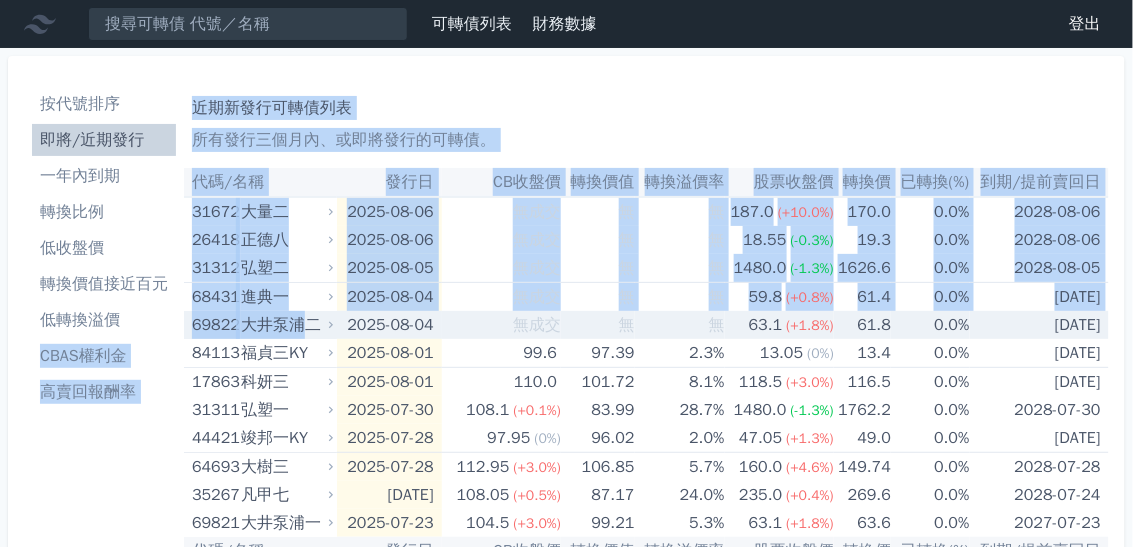 drag, startPoint x: 181, startPoint y: 324, endPoint x: 308, endPoint y: 321, distance: 127.03543 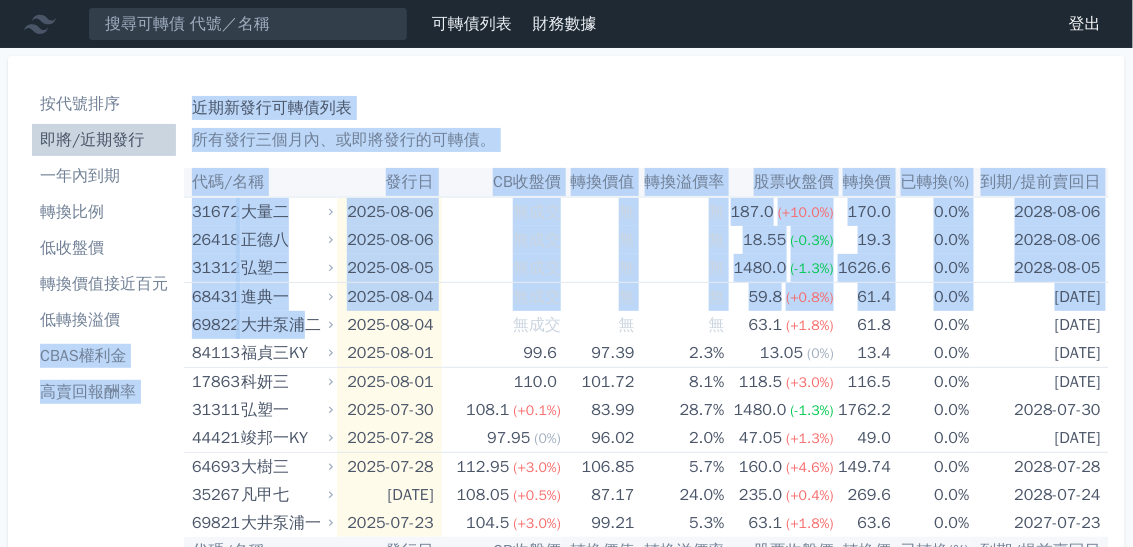 click on "高賣回報酬率" at bounding box center (104, 392) 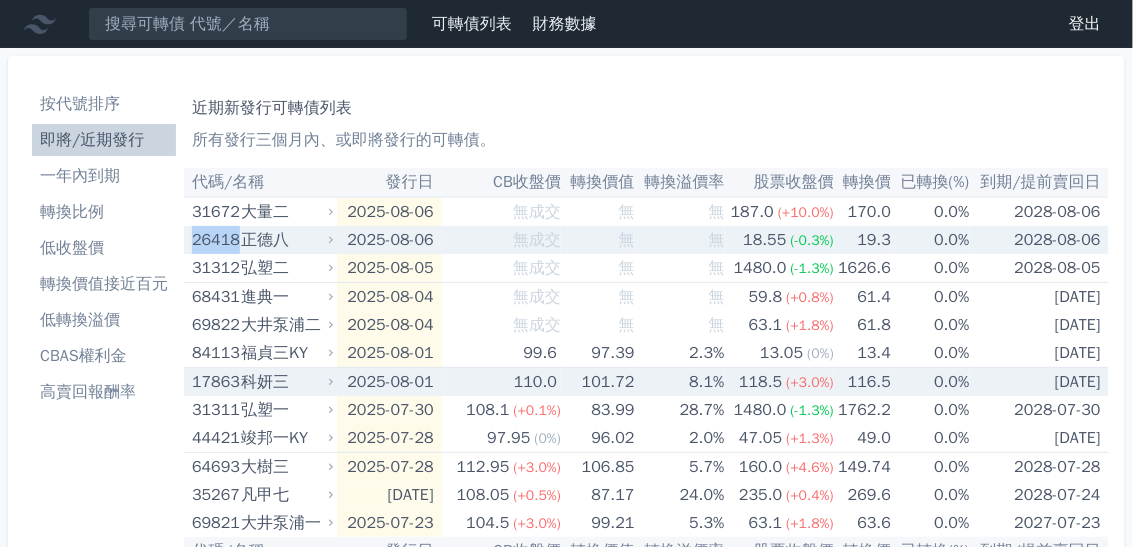 drag, startPoint x: 187, startPoint y: 241, endPoint x: 235, endPoint y: 244, distance: 48.09366 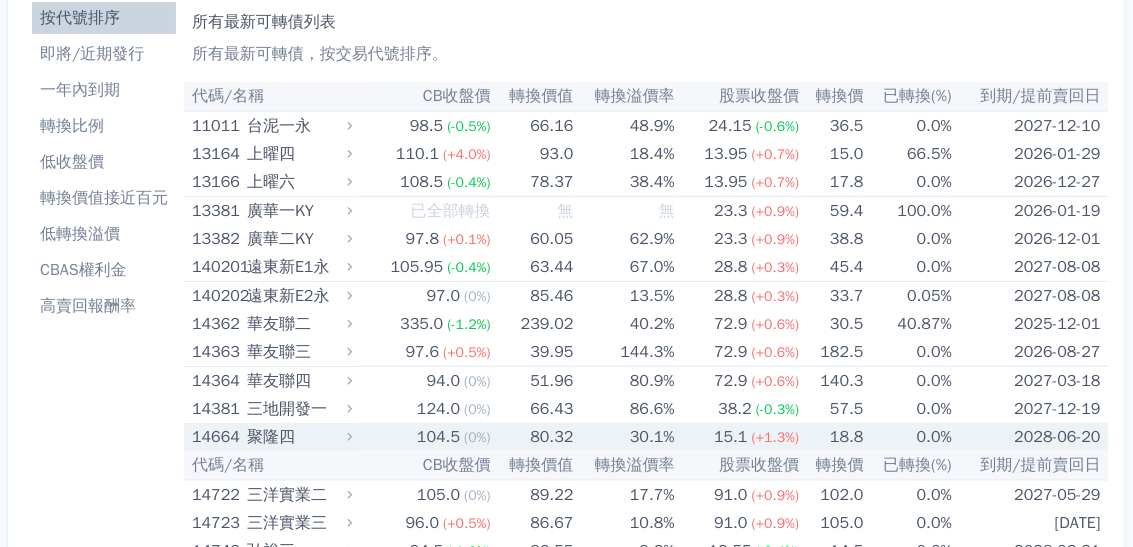 scroll, scrollTop: 0, scrollLeft: 0, axis: both 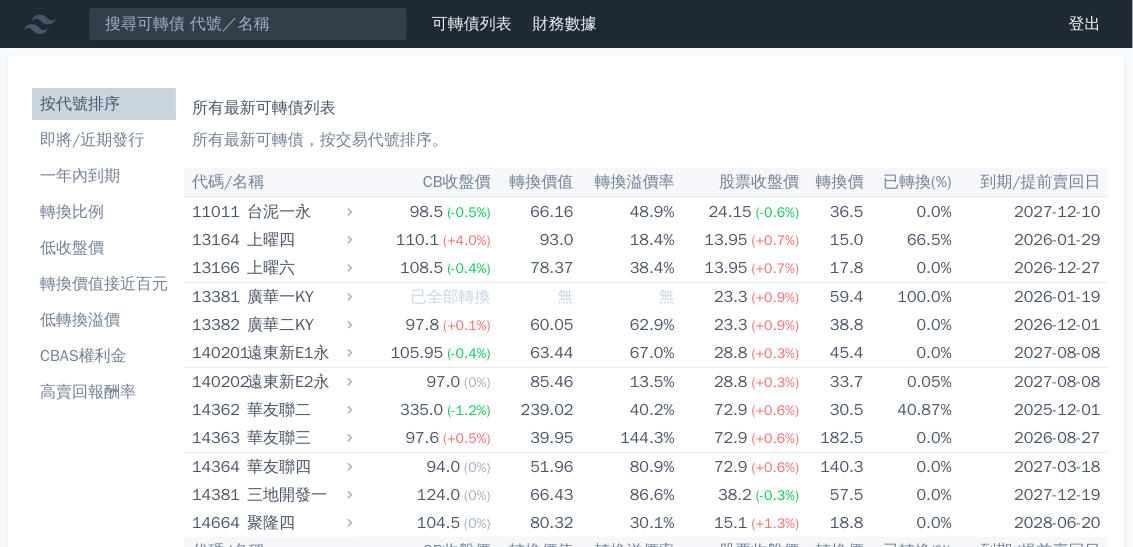 click on "即將/近期發行" at bounding box center (104, 140) 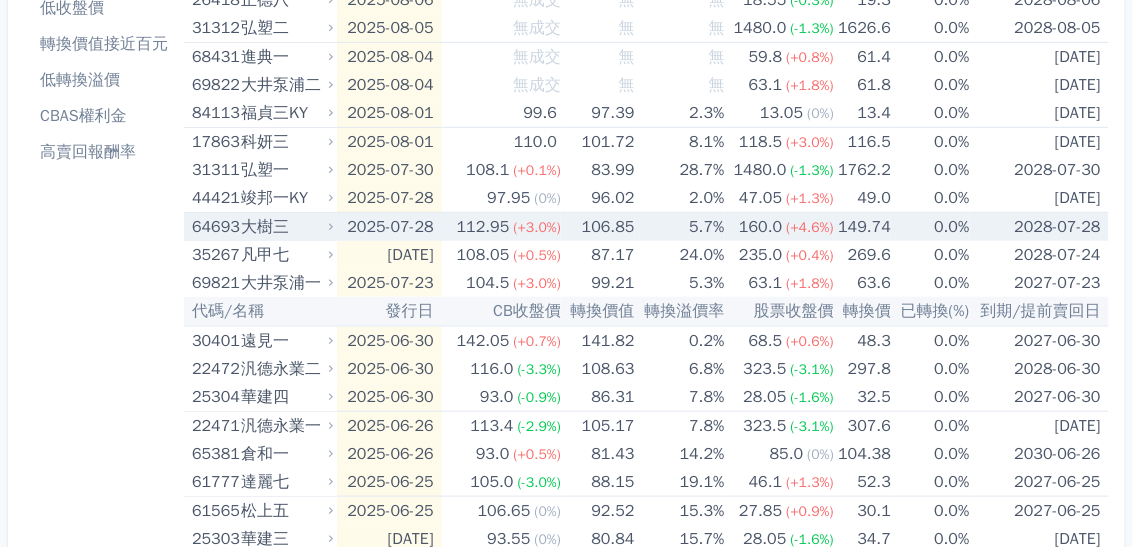 scroll, scrollTop: 80, scrollLeft: 0, axis: vertical 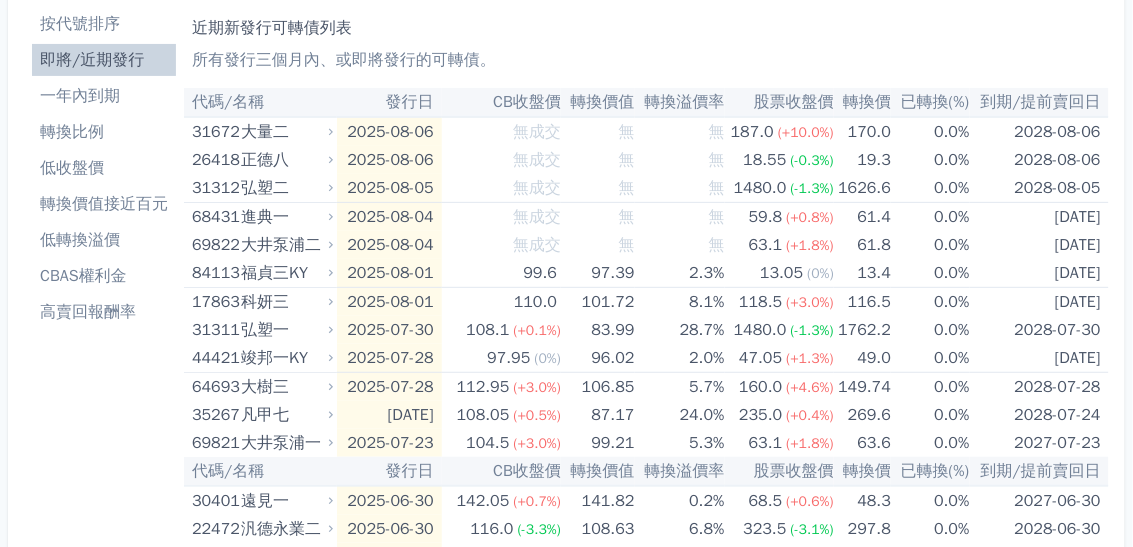 click on "低轉換溢價" at bounding box center [104, 240] 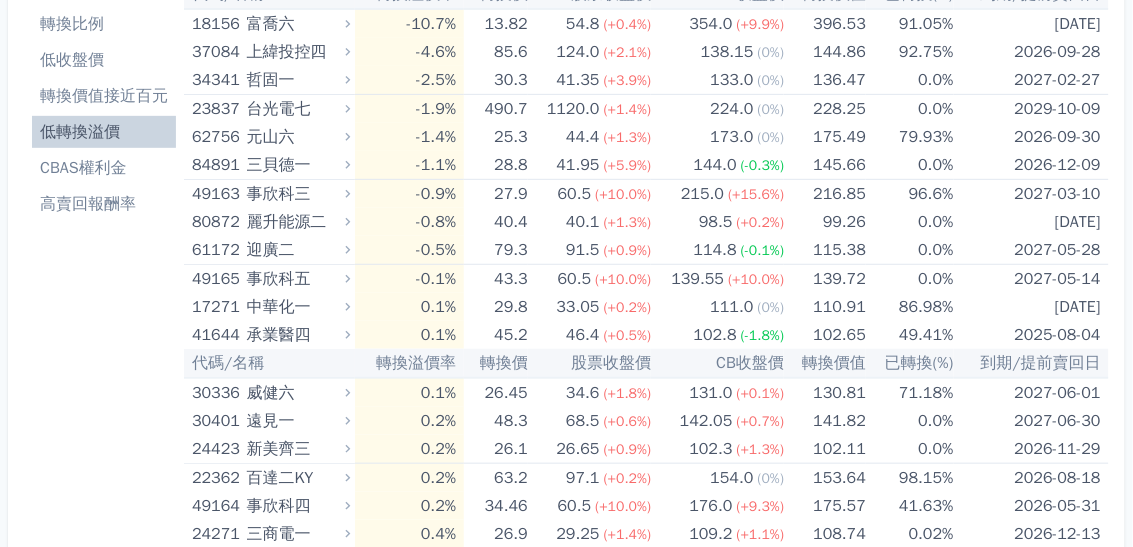 scroll, scrollTop: 0, scrollLeft: 0, axis: both 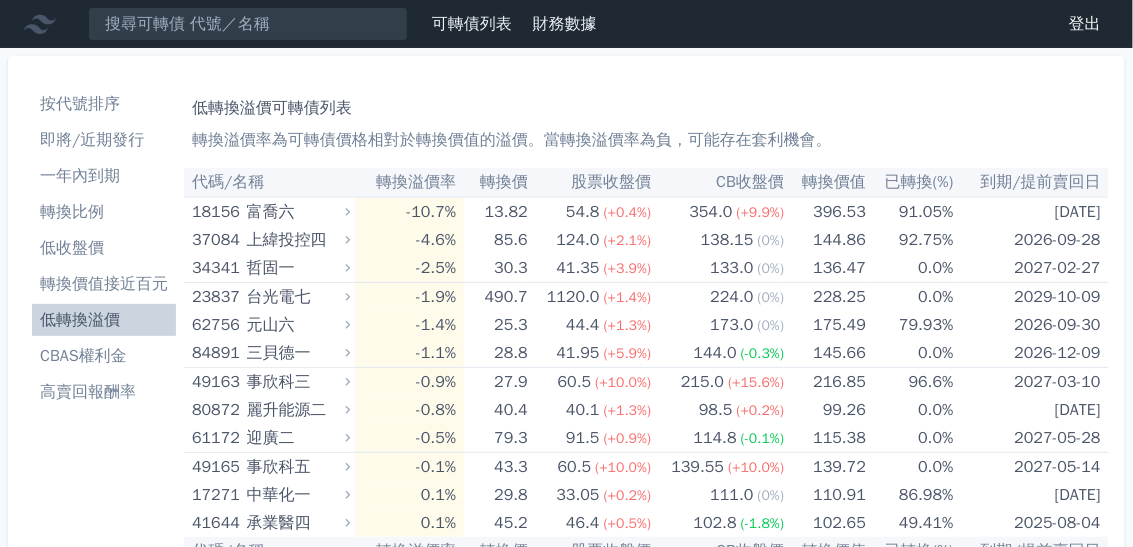 click on "CB收盤價" at bounding box center [717, 182] 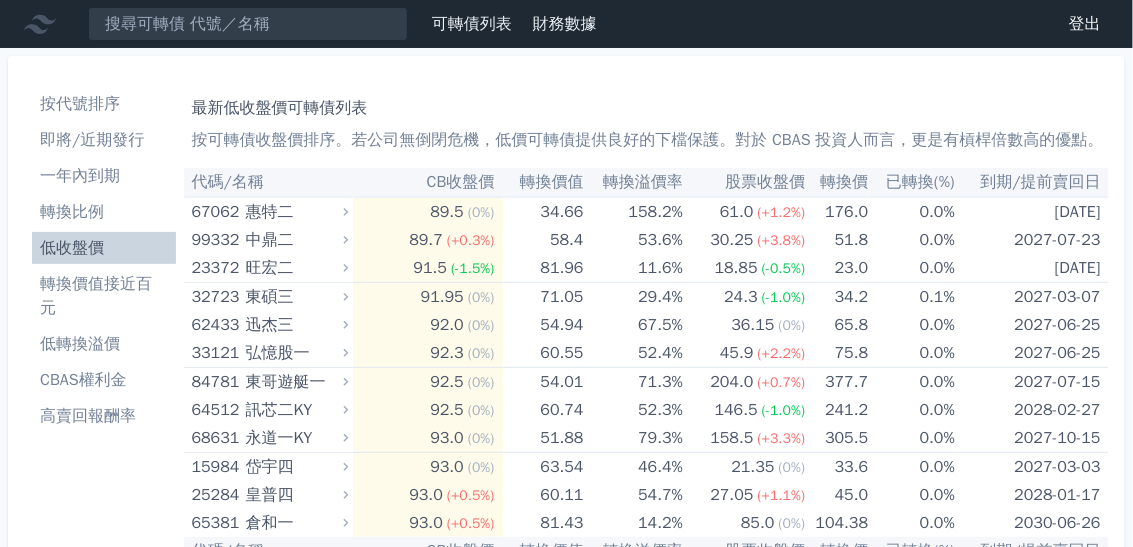 click on "財務數據" at bounding box center (565, 24) 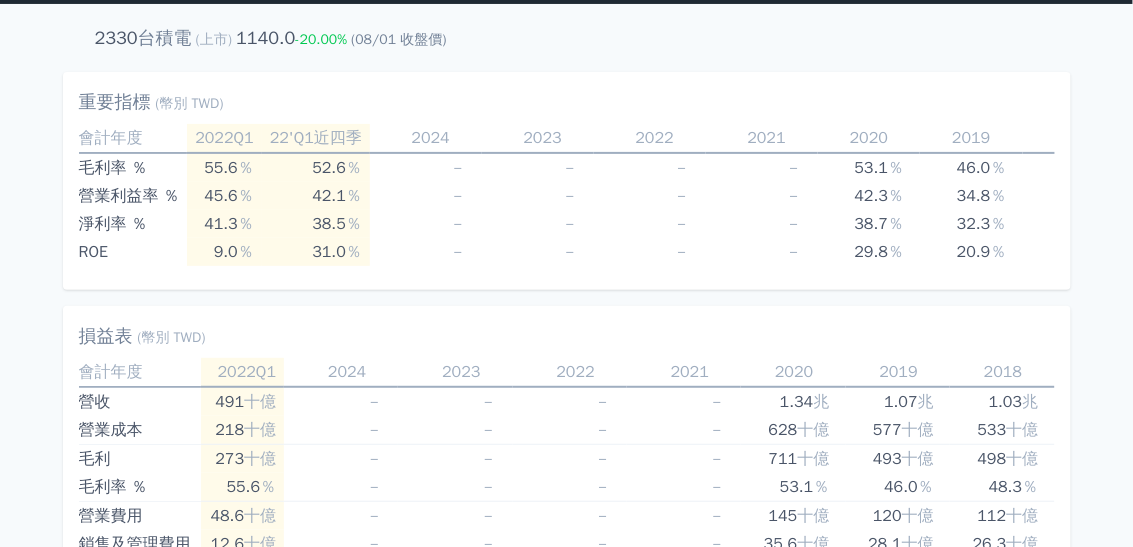 scroll, scrollTop: 0, scrollLeft: 0, axis: both 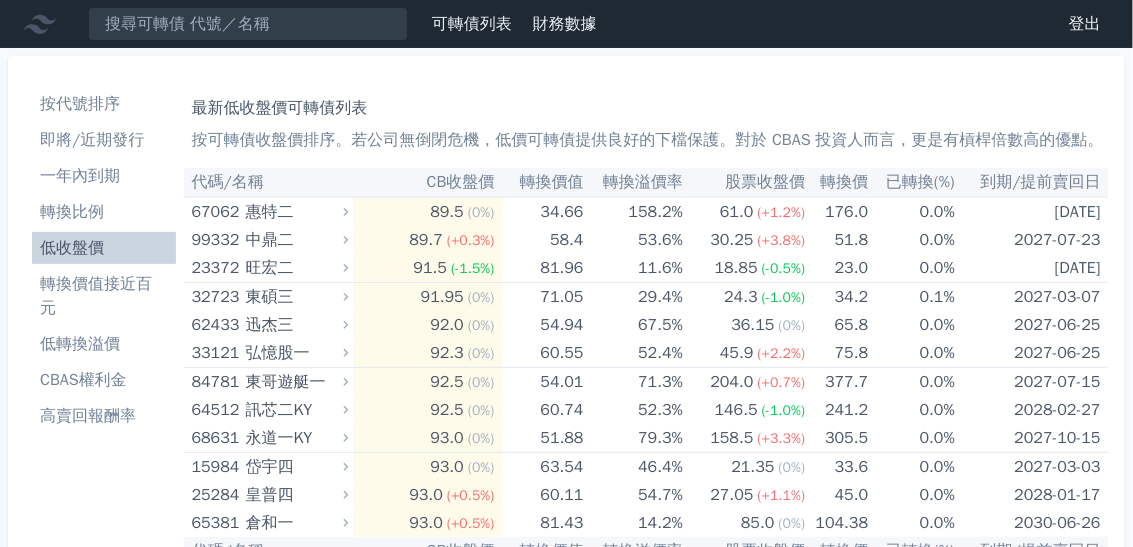 click on "財務數據" at bounding box center (565, 24) 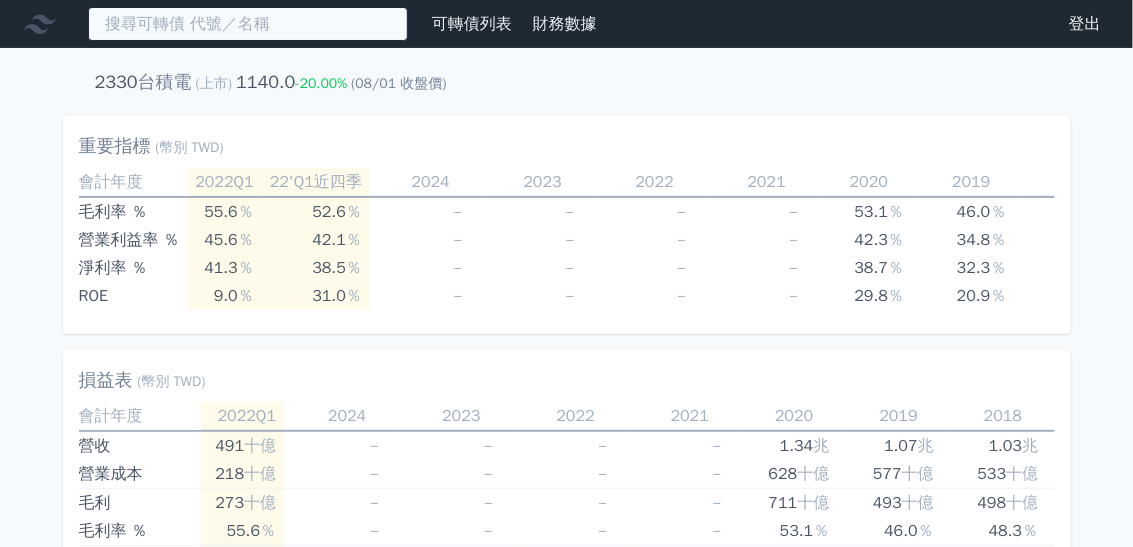 click at bounding box center [248, 24] 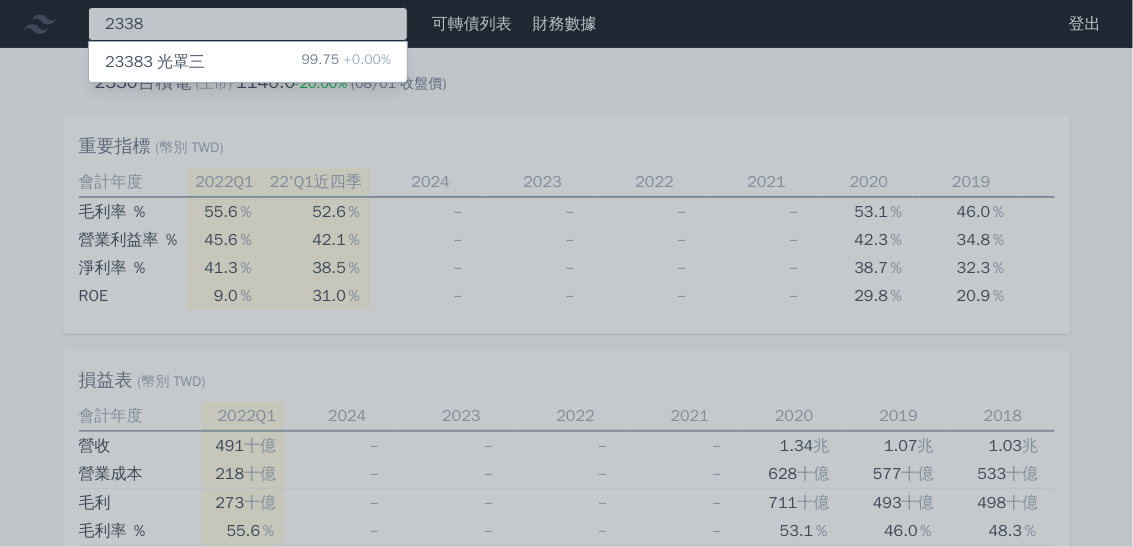 type on "2338" 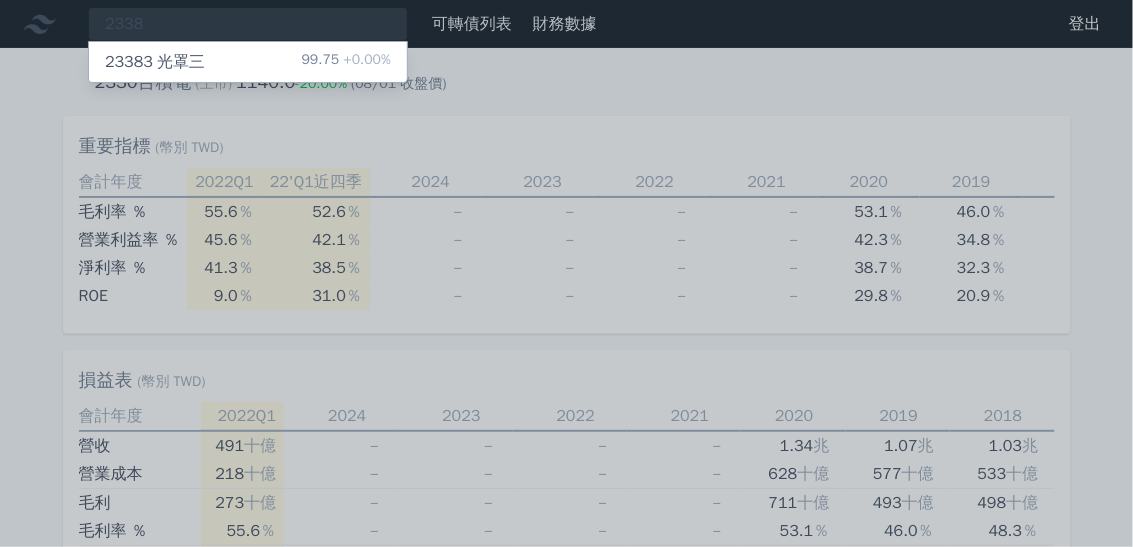 click on "23383 [COMPANY]
99.75 +0.00%" at bounding box center (248, 62) 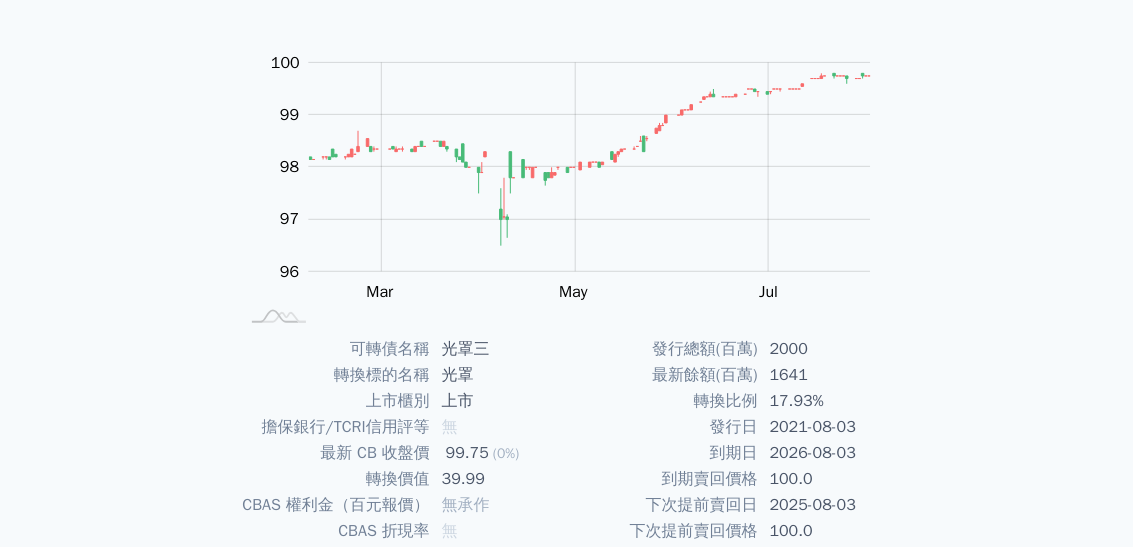 scroll, scrollTop: 0, scrollLeft: 0, axis: both 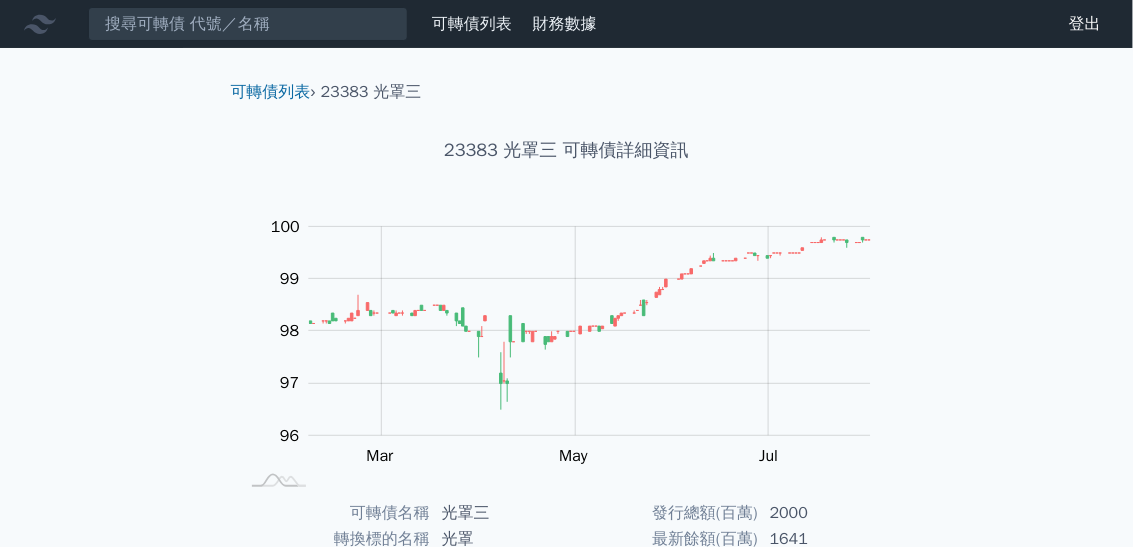 click on "財務數據" at bounding box center [565, 24] 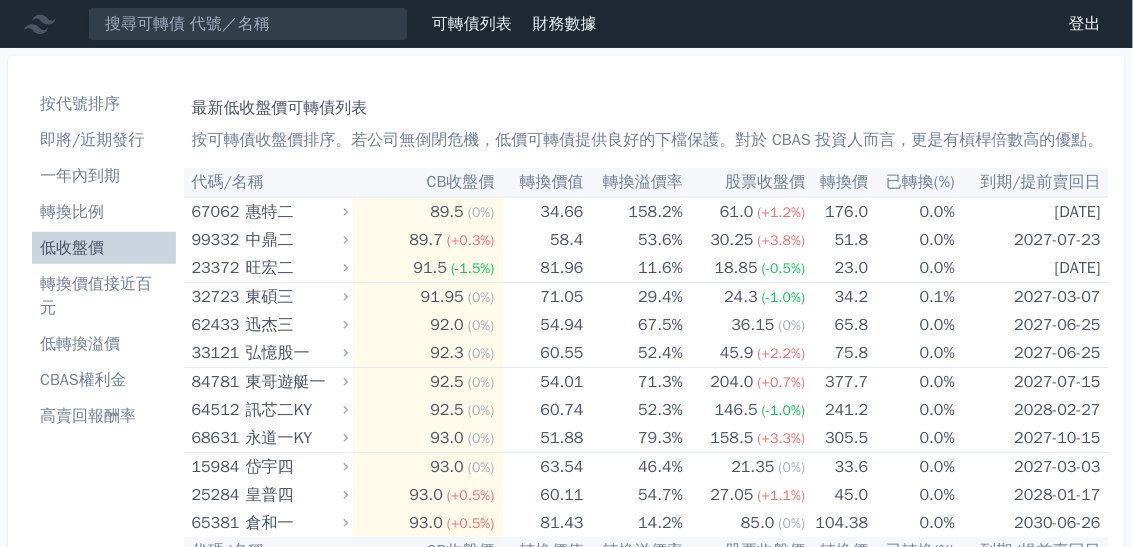 click on "財務數據" at bounding box center (565, 24) 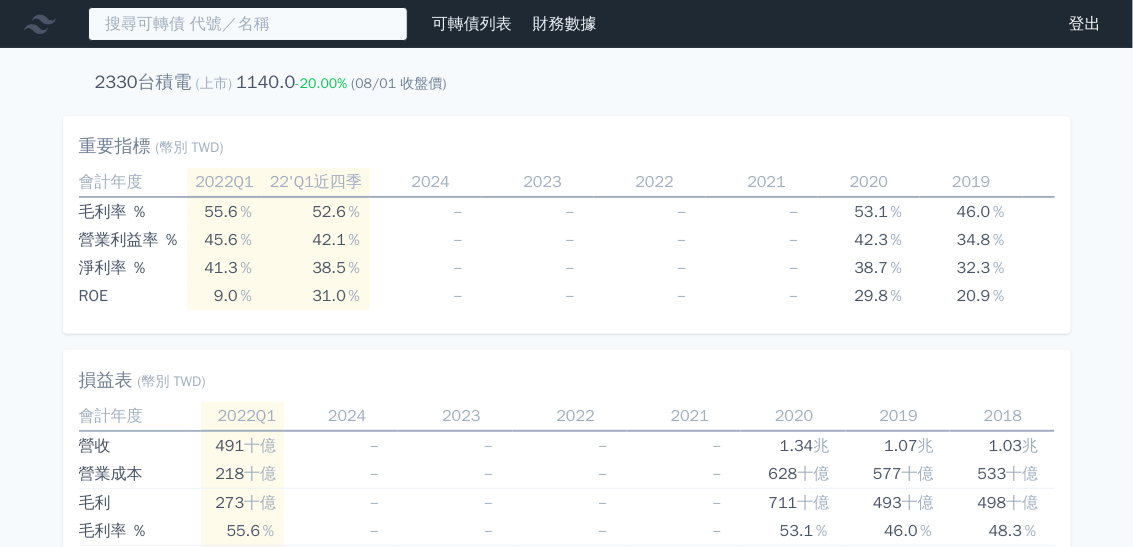 click at bounding box center (248, 24) 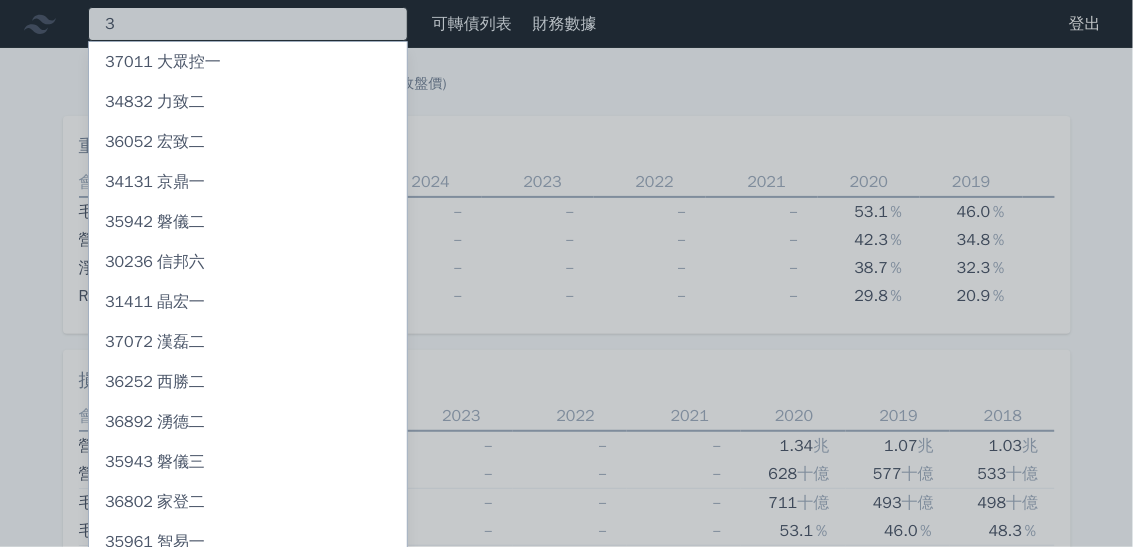 type on "3" 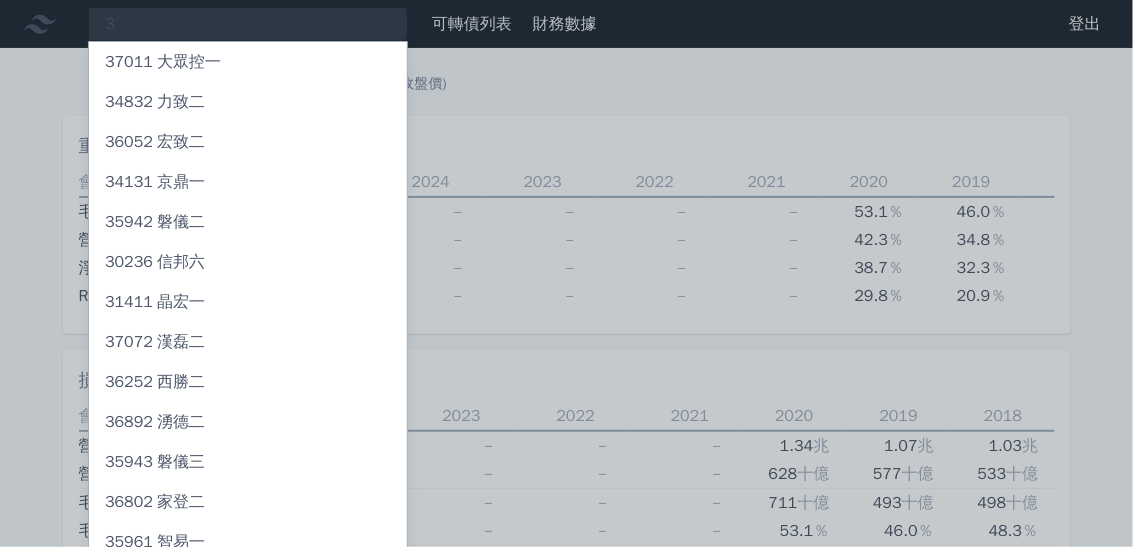click on "36892 [COMPANY]" at bounding box center [155, 422] 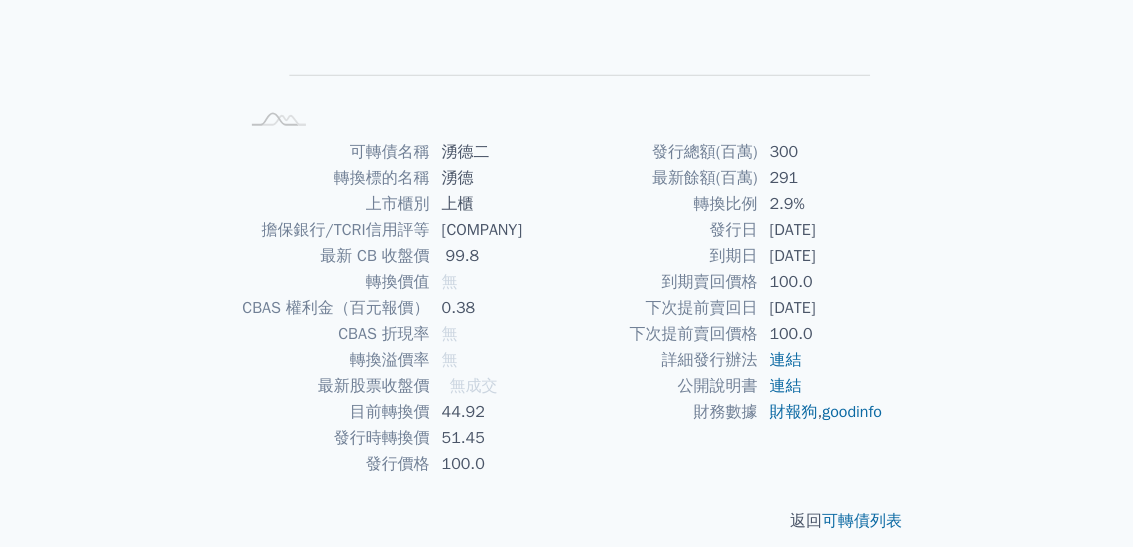 scroll, scrollTop: 378, scrollLeft: 0, axis: vertical 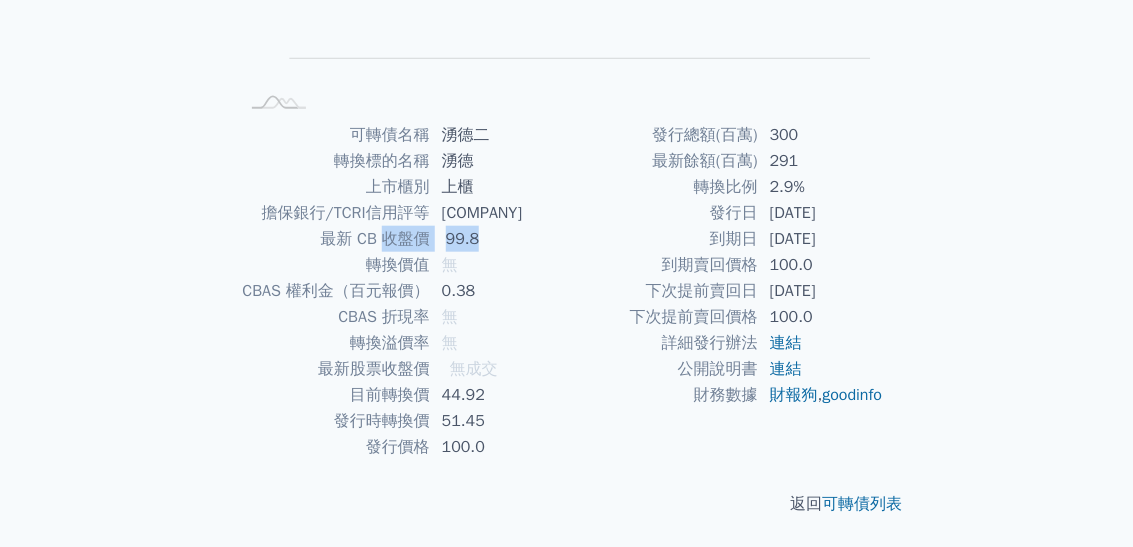 drag, startPoint x: 382, startPoint y: 241, endPoint x: 477, endPoint y: 239, distance: 95.02105 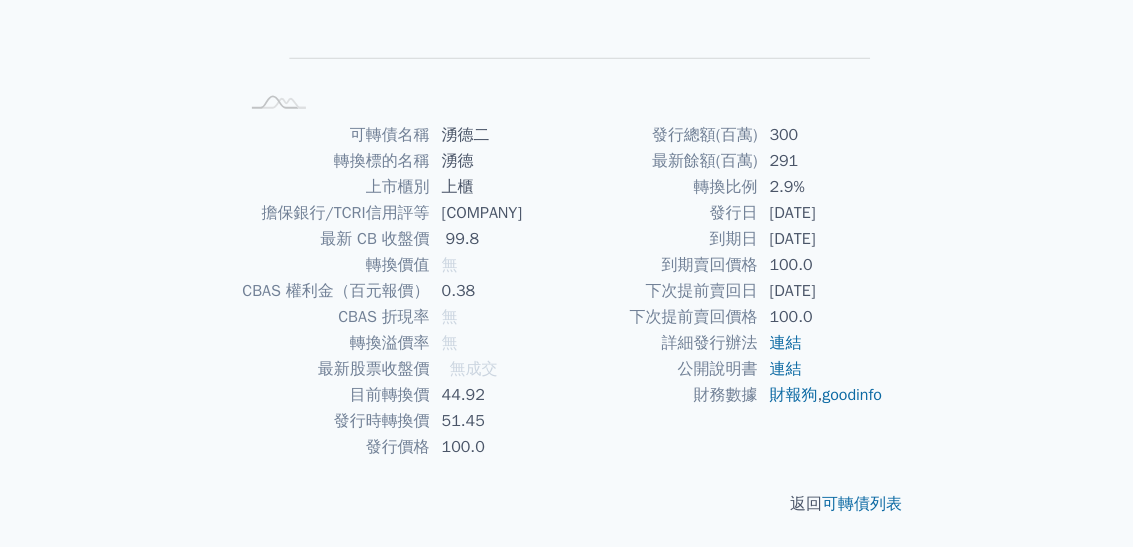 click on "最新 CB 收盤價" at bounding box center (334, 239) 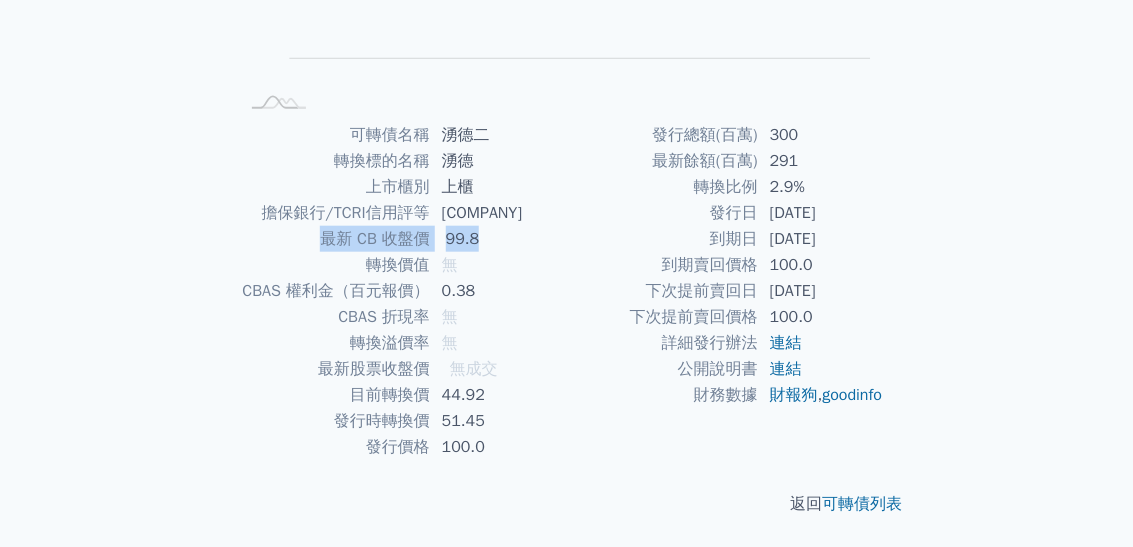 drag, startPoint x: 320, startPoint y: 238, endPoint x: 490, endPoint y: 237, distance: 170.00294 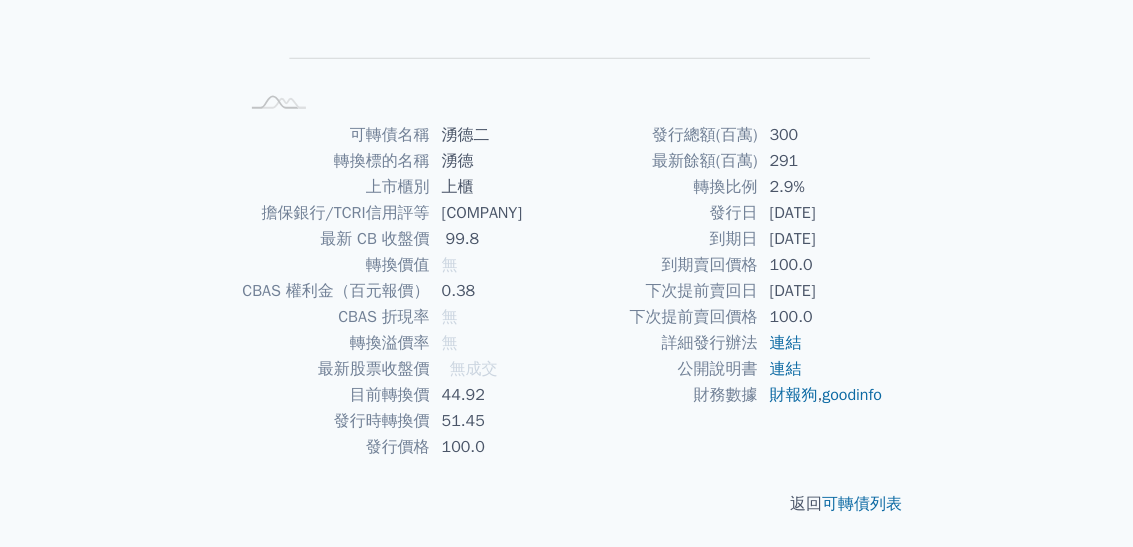 click on "99.8" at bounding box center (498, 239) 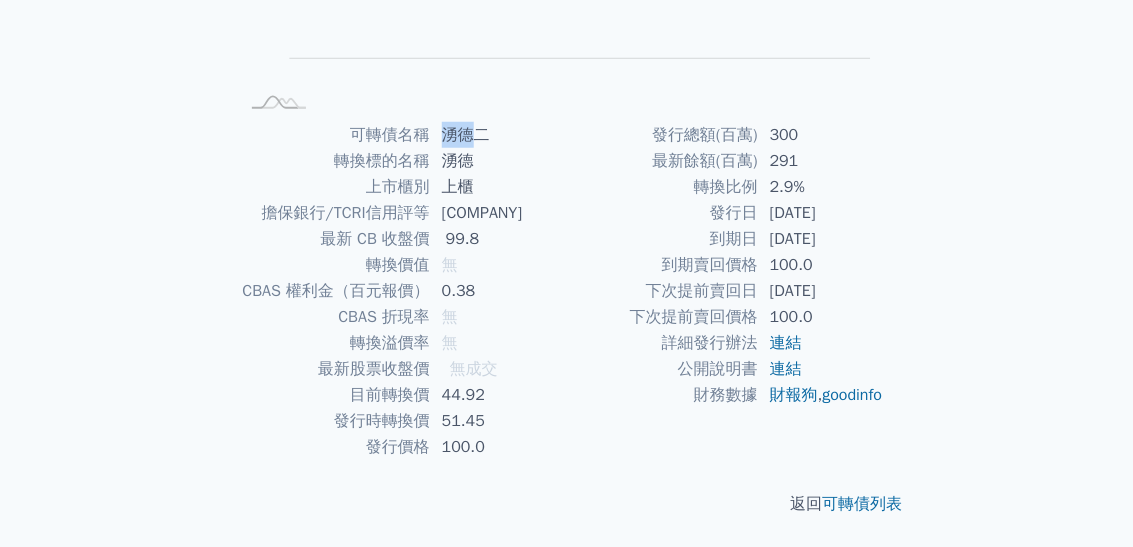 drag, startPoint x: 446, startPoint y: 134, endPoint x: 468, endPoint y: 132, distance: 22.090721 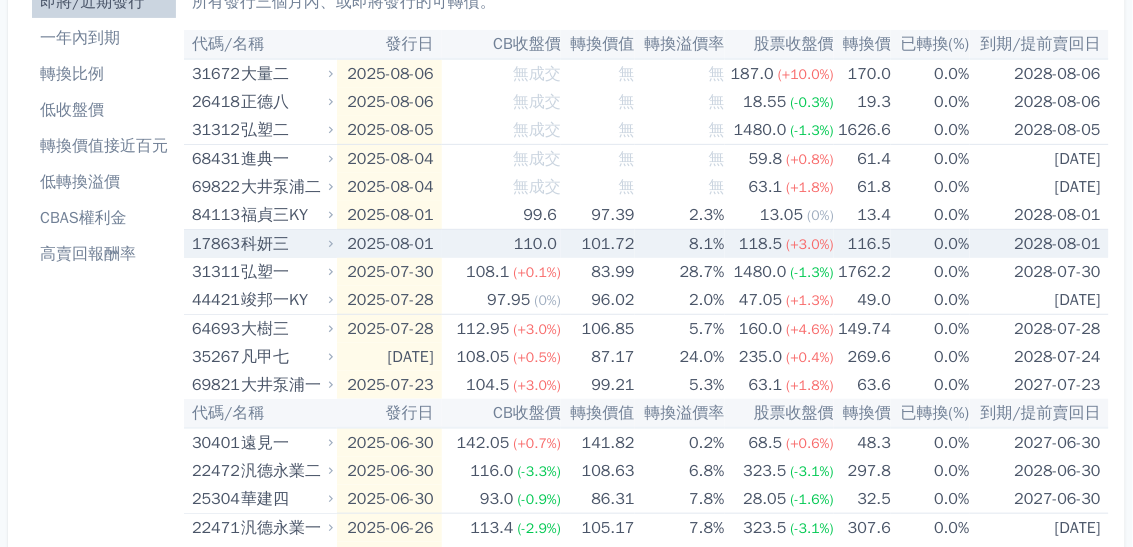 scroll, scrollTop: 160, scrollLeft: 0, axis: vertical 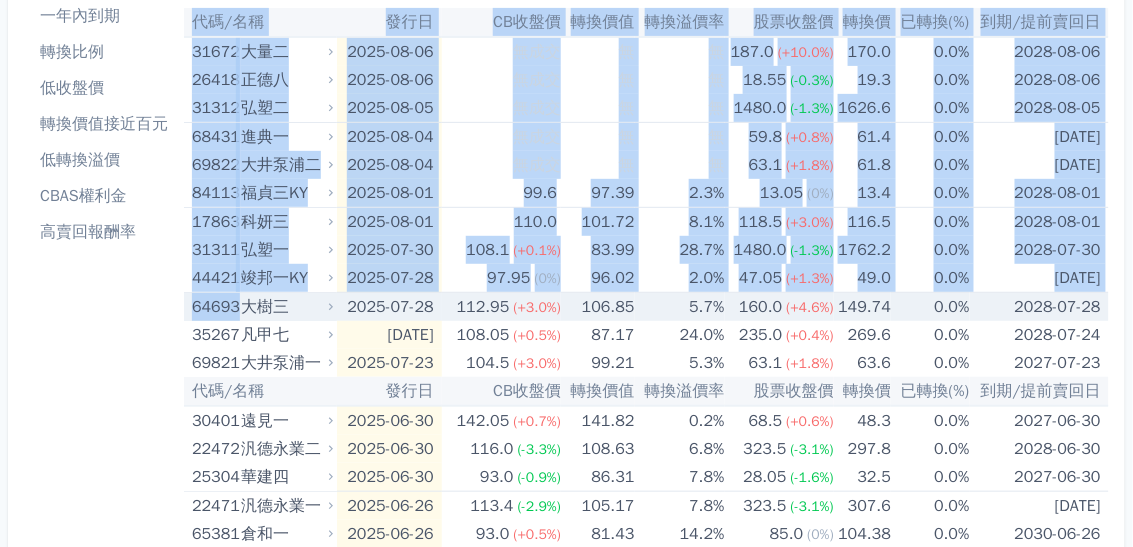 drag, startPoint x: 183, startPoint y: 304, endPoint x: 236, endPoint y: 305, distance: 53.009434 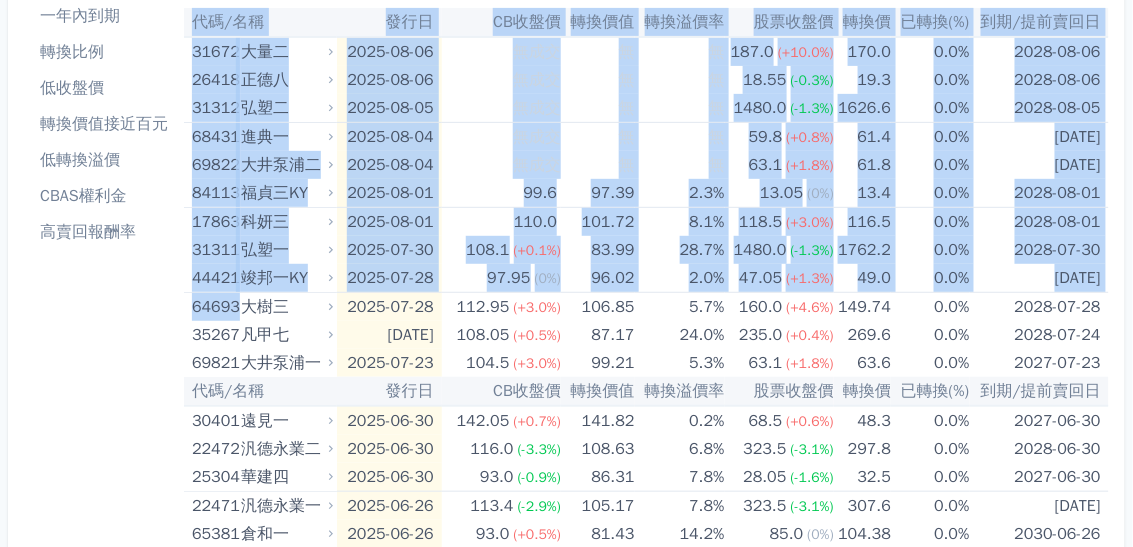 drag, startPoint x: 236, startPoint y: 305, endPoint x: 157, endPoint y: 314, distance: 79.51101 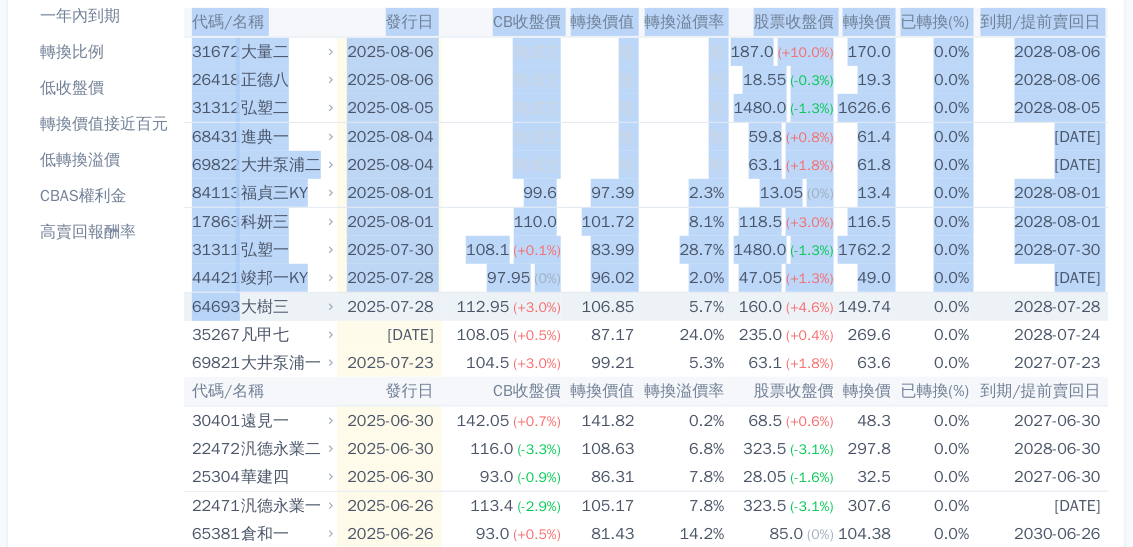 click on "按代號排序
即將/近期發行
一年內到期
轉換比例
低收盤價
轉換價值接近百元
低轉換溢價
CBAS權利金
高賣回報酬率" at bounding box center (104, 503) 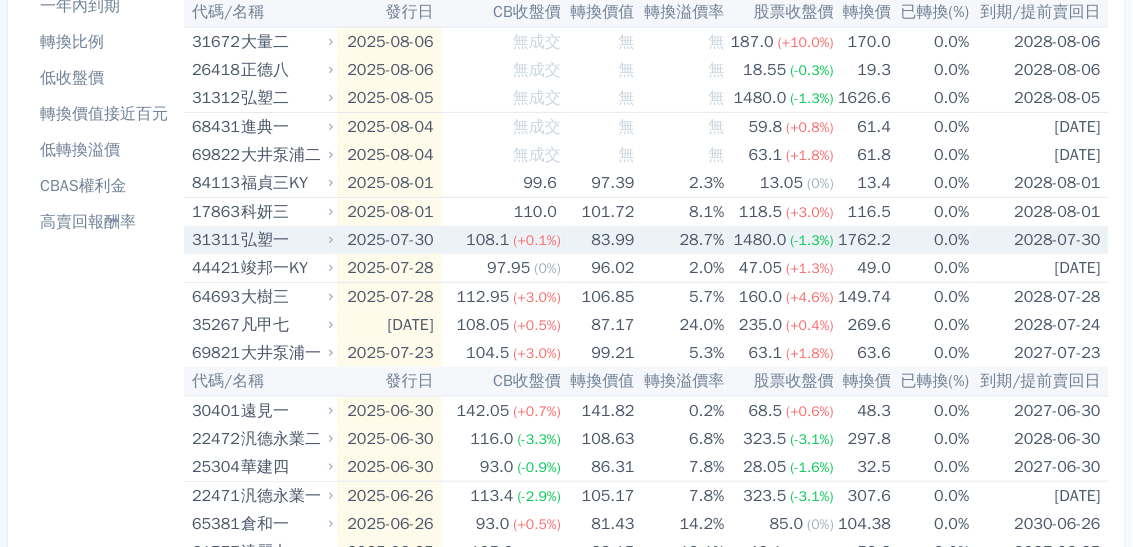scroll, scrollTop: 0, scrollLeft: 0, axis: both 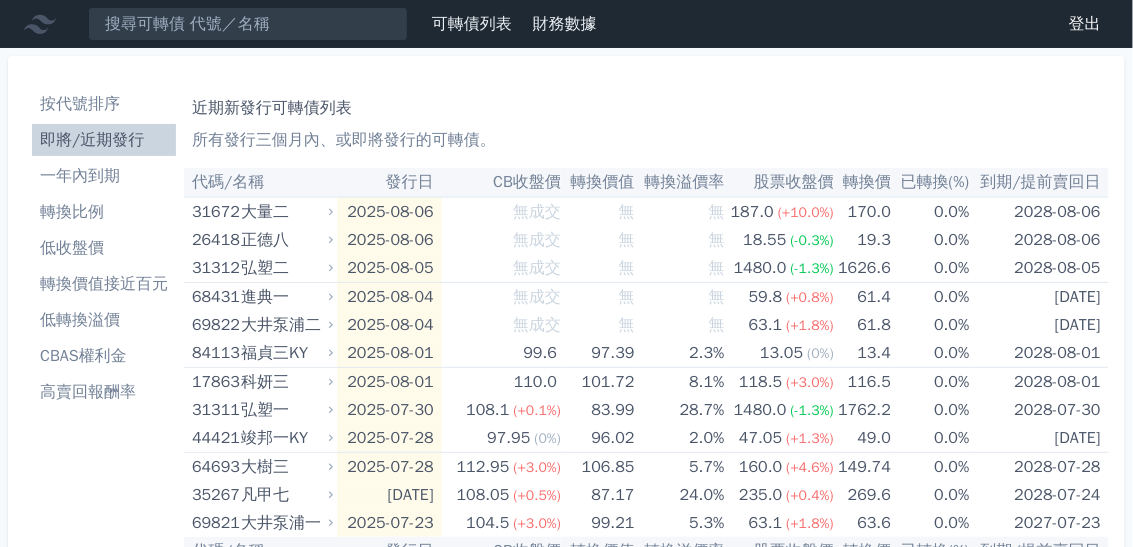 click on "按代號排序" at bounding box center (104, 104) 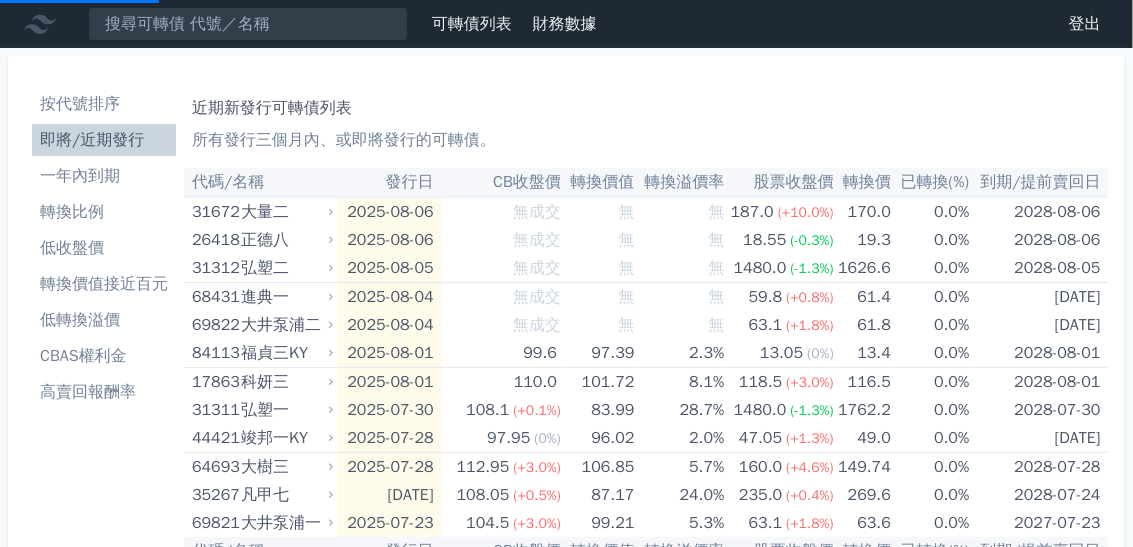 click on "一年內到期" at bounding box center [104, 176] 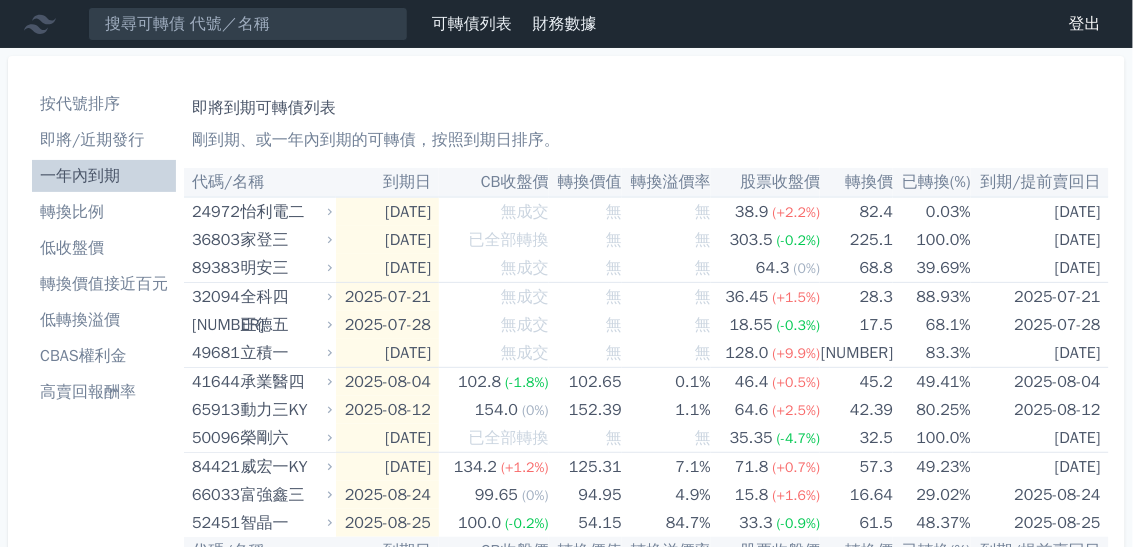 click on "轉換比例" at bounding box center (104, 212) 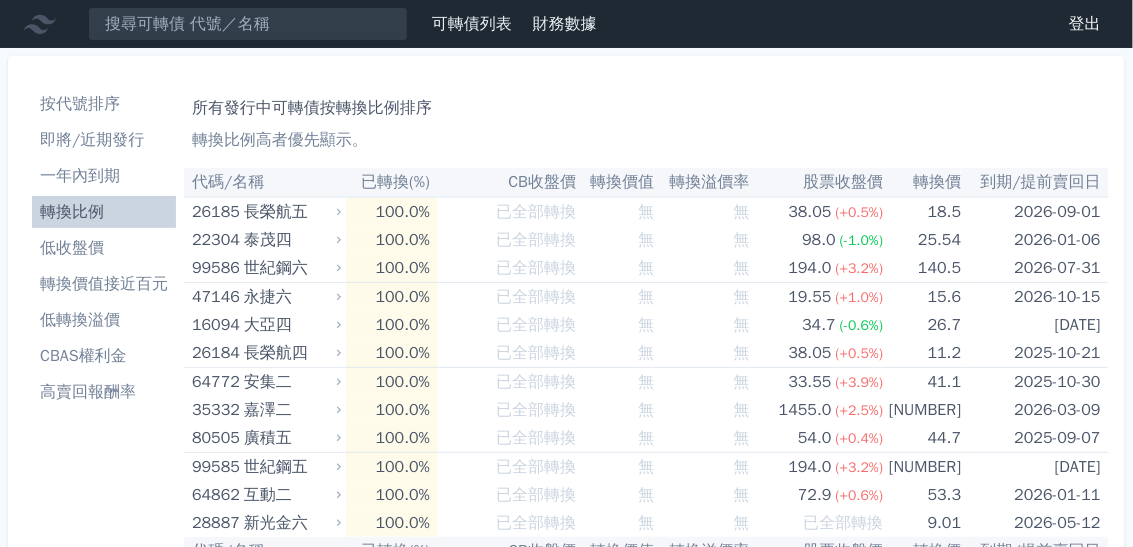 click on "低轉換溢價" at bounding box center (104, 320) 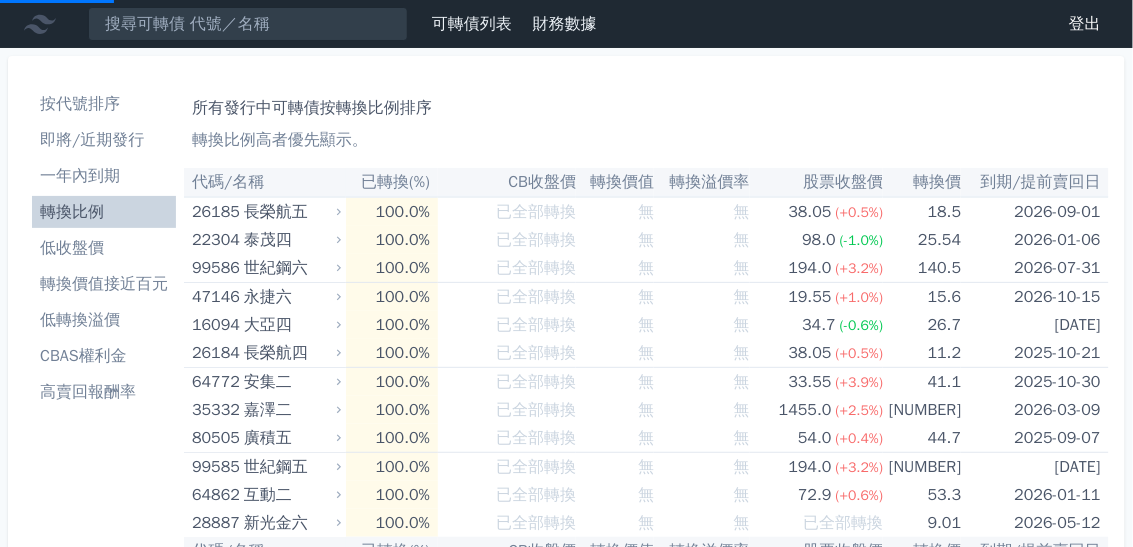 click on "即將/近期發行" at bounding box center [104, 140] 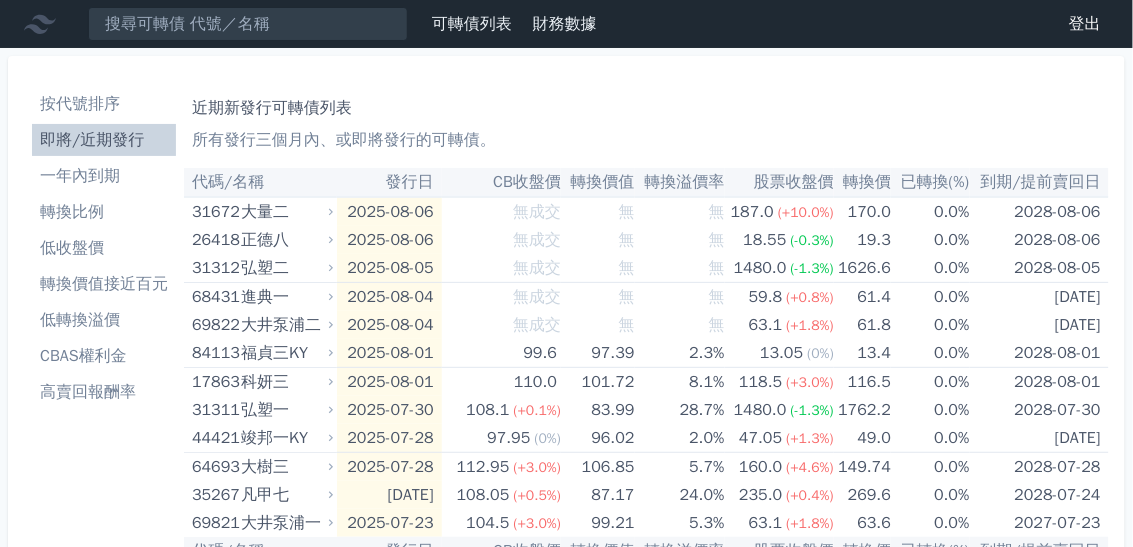 click on "即將/近期發行" at bounding box center [104, 140] 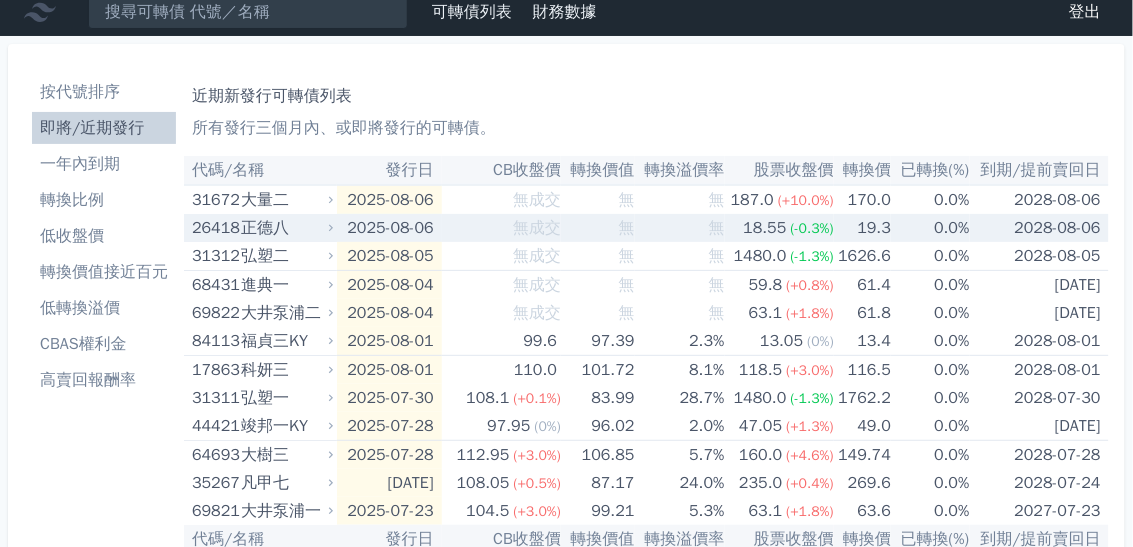 scroll, scrollTop: 0, scrollLeft: 0, axis: both 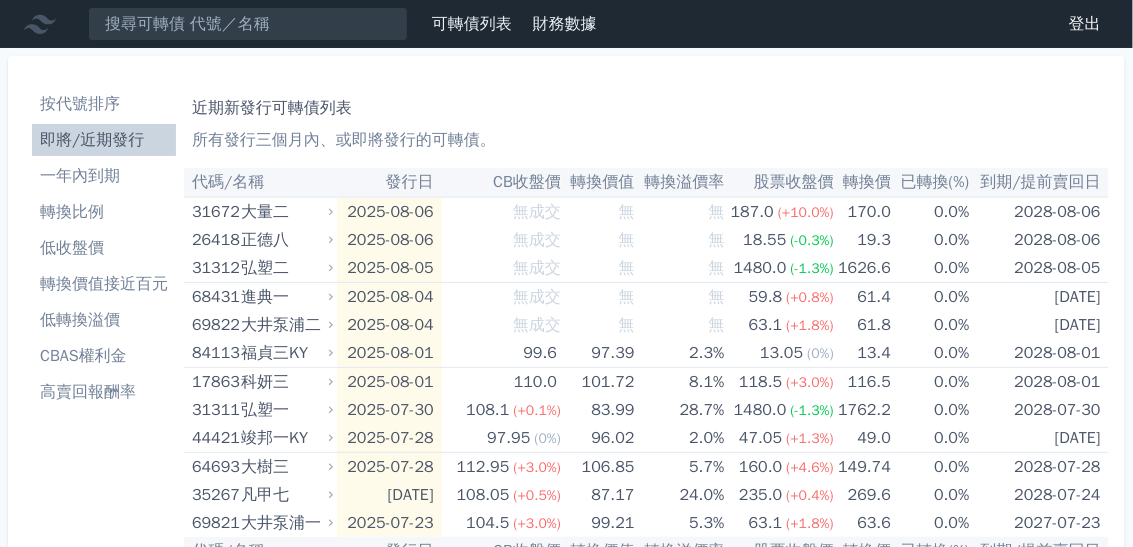 click on "按代號排序" at bounding box center (104, 104) 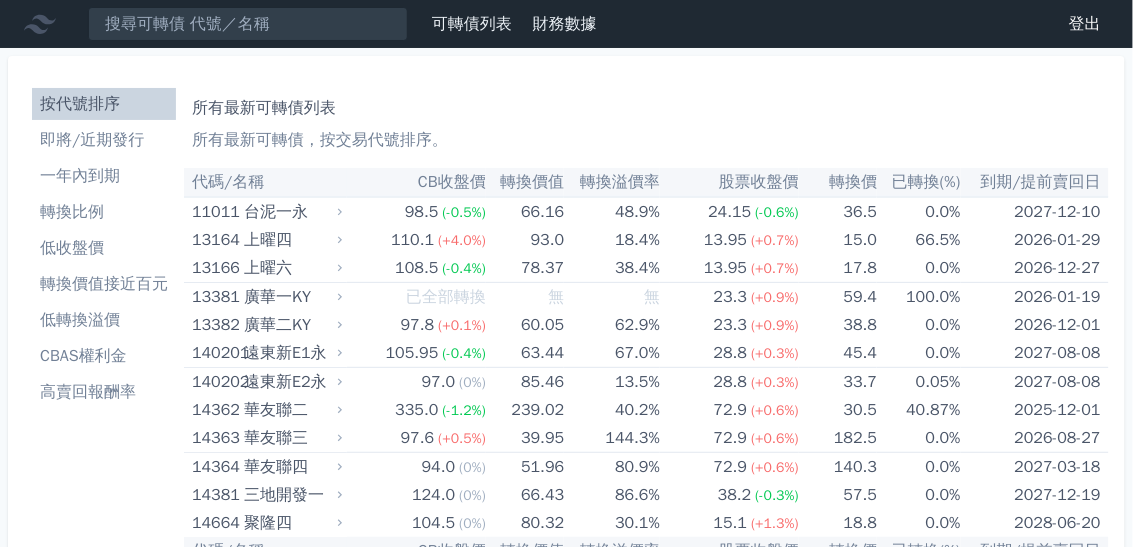 click on "所有最新可轉債列表
所有最新可轉債，按交易代號排序。" at bounding box center [646, 120] 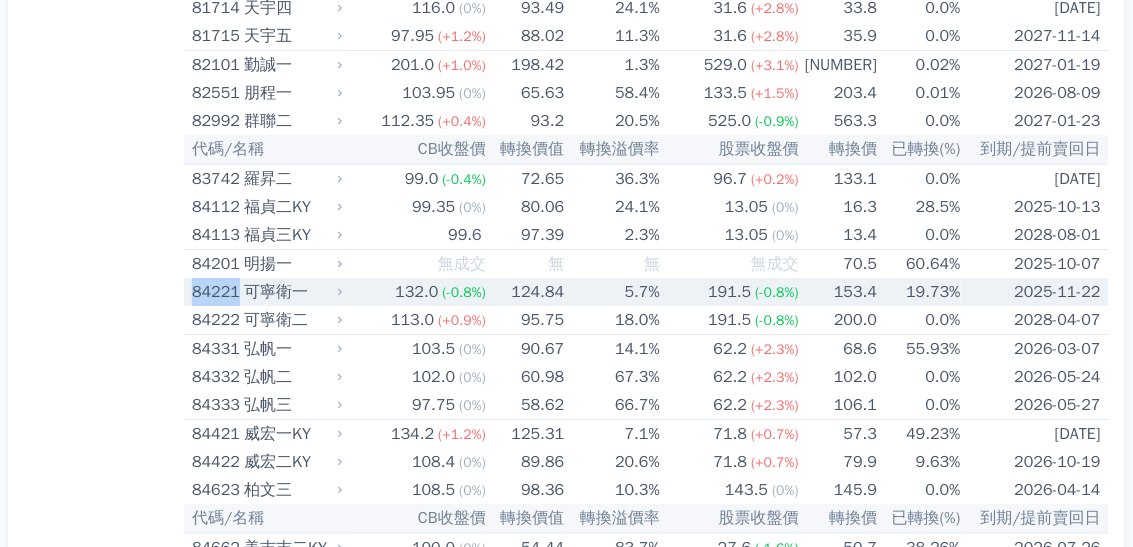 drag, startPoint x: 190, startPoint y: 270, endPoint x: 235, endPoint y: 274, distance: 45.17743 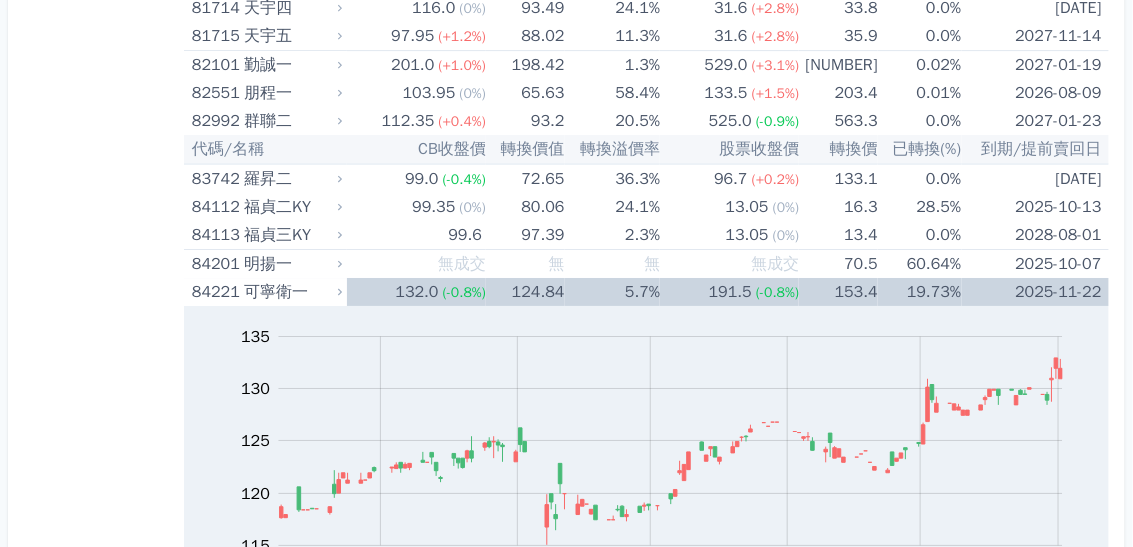 drag, startPoint x: 235, startPoint y: 274, endPoint x: 181, endPoint y: 278, distance: 54.147945 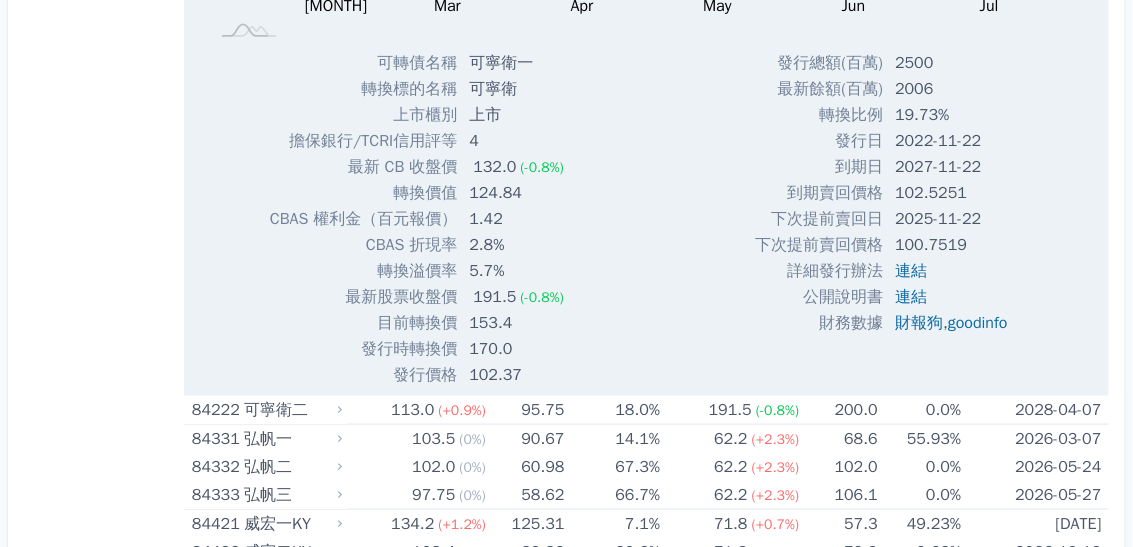 scroll, scrollTop: 11903, scrollLeft: 0, axis: vertical 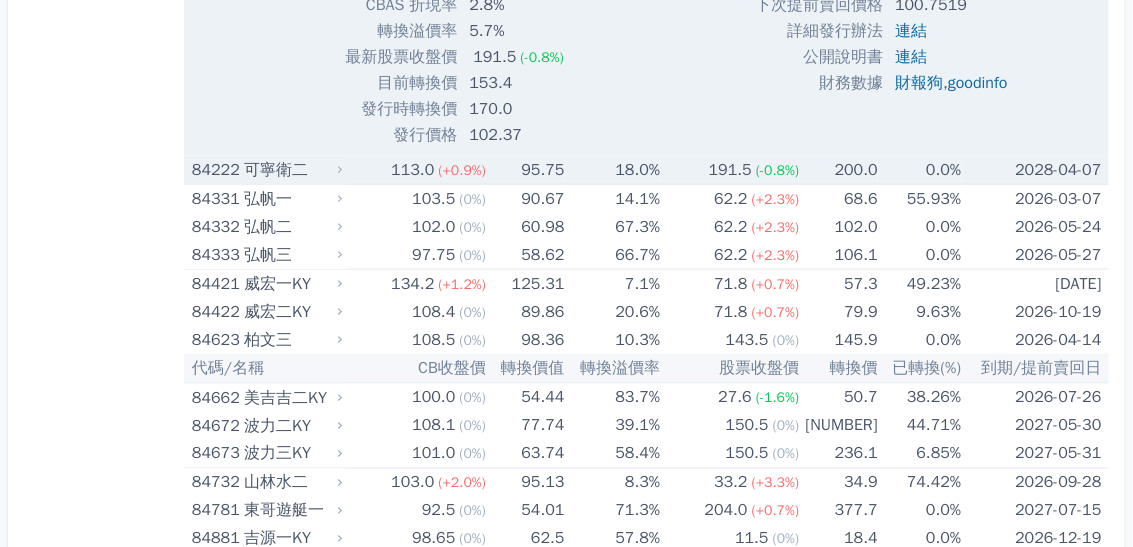 click on "84222" at bounding box center [215, 170] 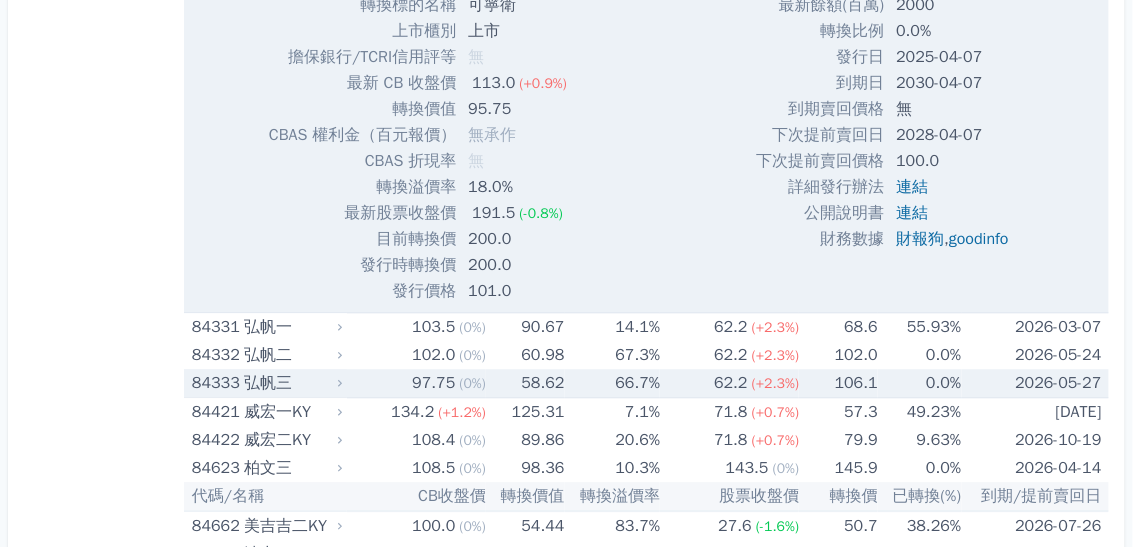 scroll, scrollTop: 12383, scrollLeft: 0, axis: vertical 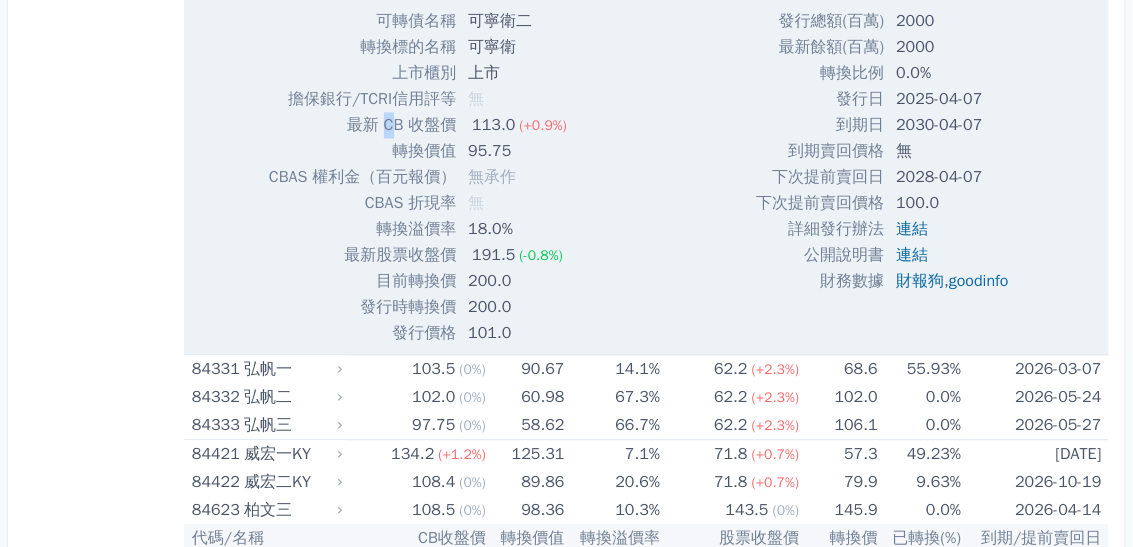 drag, startPoint x: 381, startPoint y: 108, endPoint x: 394, endPoint y: 109, distance: 13.038404 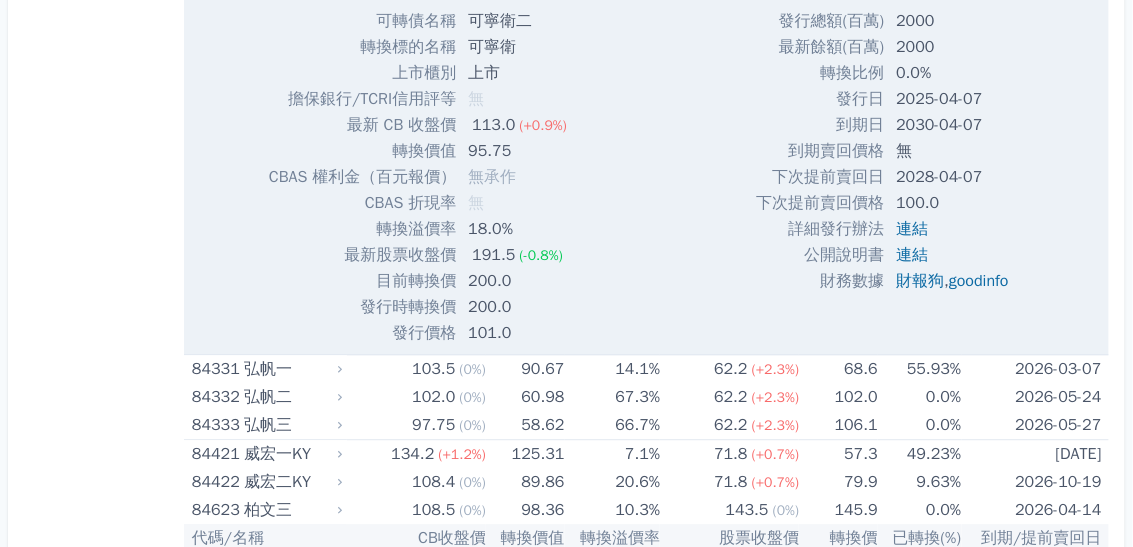 drag, startPoint x: 394, startPoint y: 109, endPoint x: 391, endPoint y: 239, distance: 130.0346 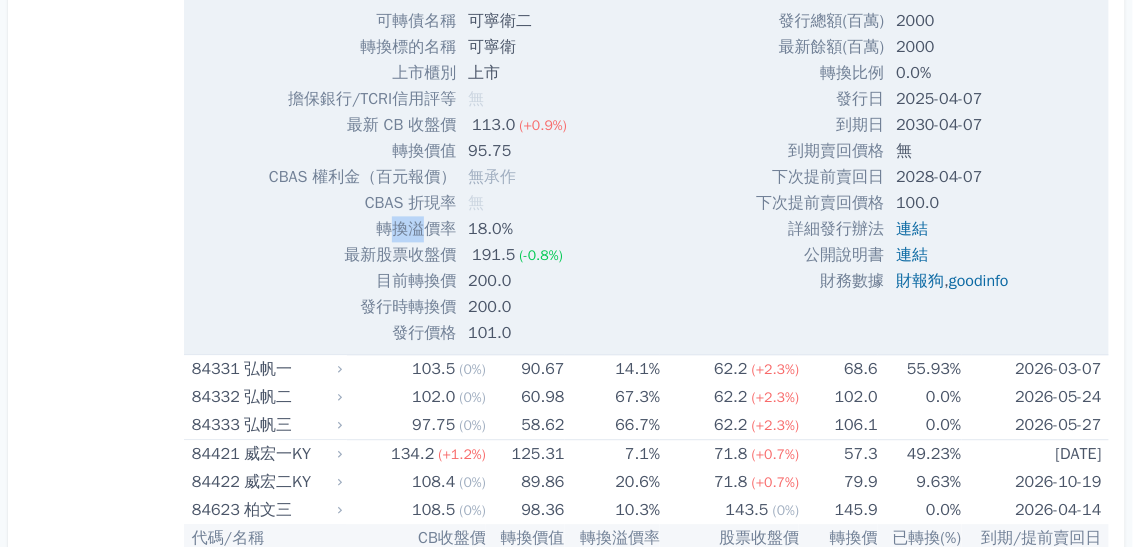 drag, startPoint x: 386, startPoint y: 207, endPoint x: 427, endPoint y: 207, distance: 41 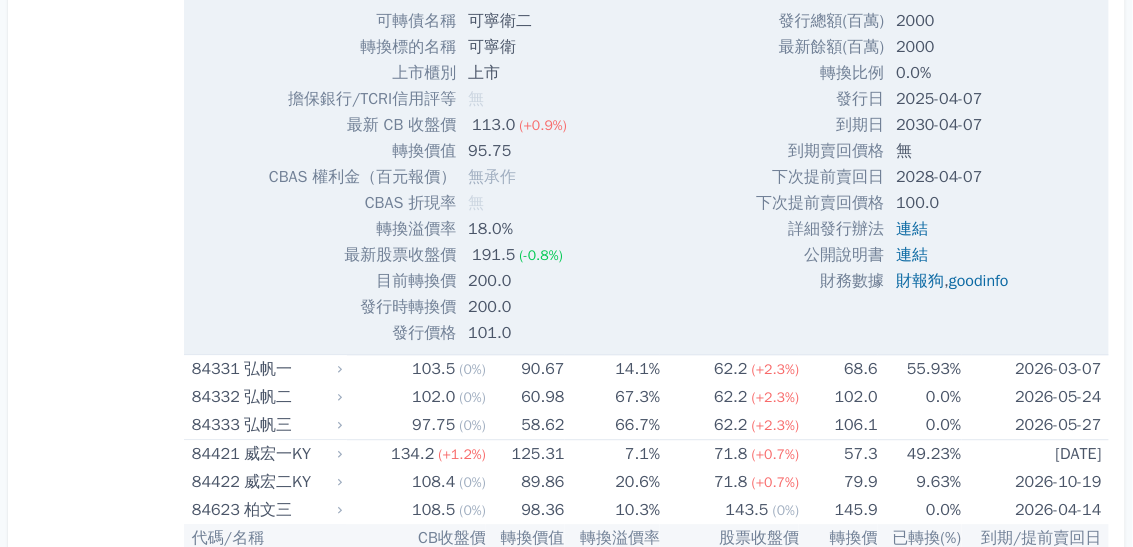 drag, startPoint x: 427, startPoint y: 207, endPoint x: 382, endPoint y: 226, distance: 48.8467 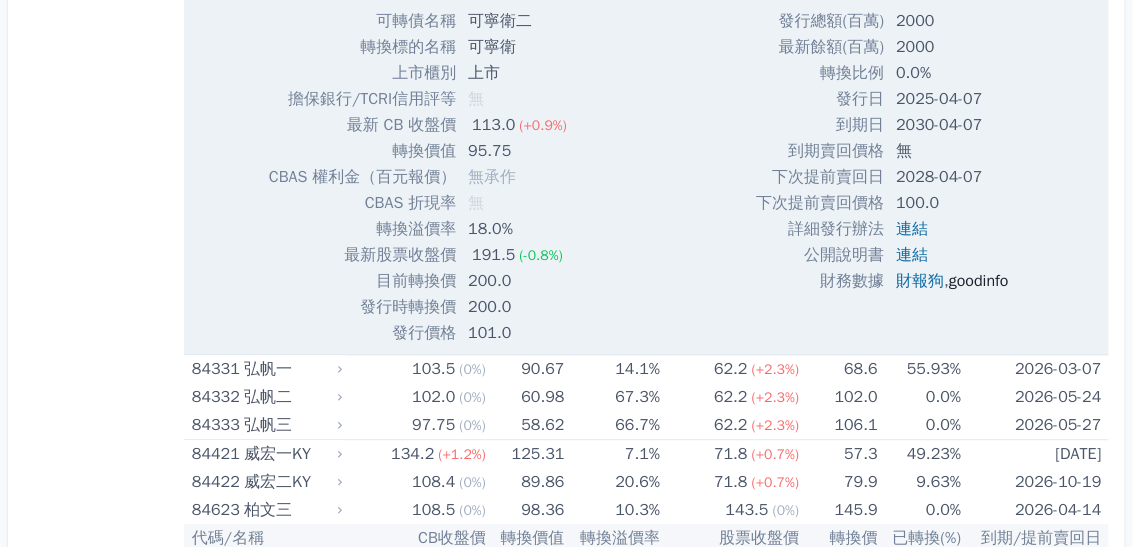 click on "goodinfo" at bounding box center (979, 281) 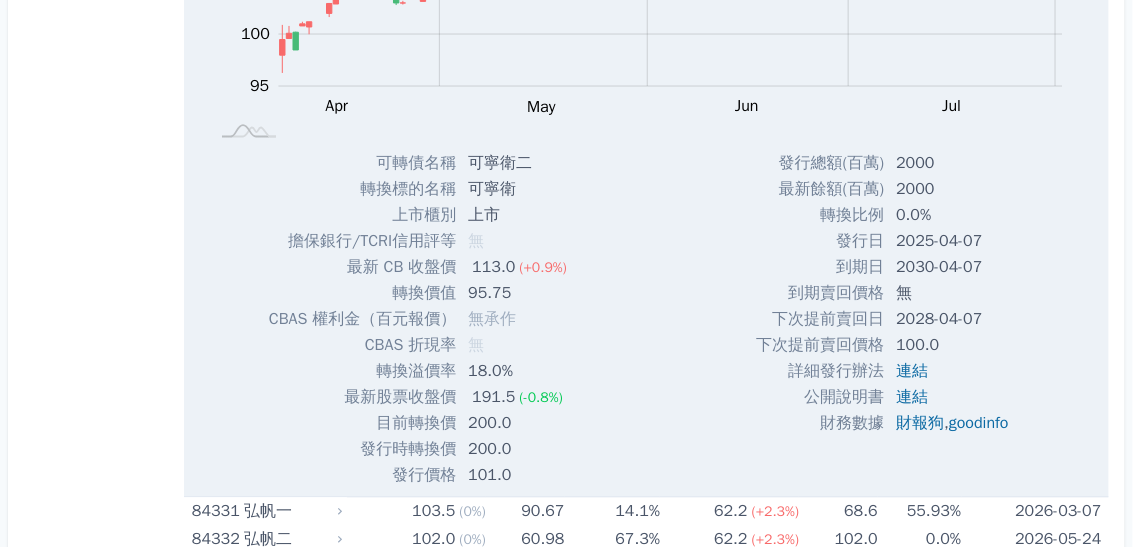 scroll, scrollTop: 11903, scrollLeft: 0, axis: vertical 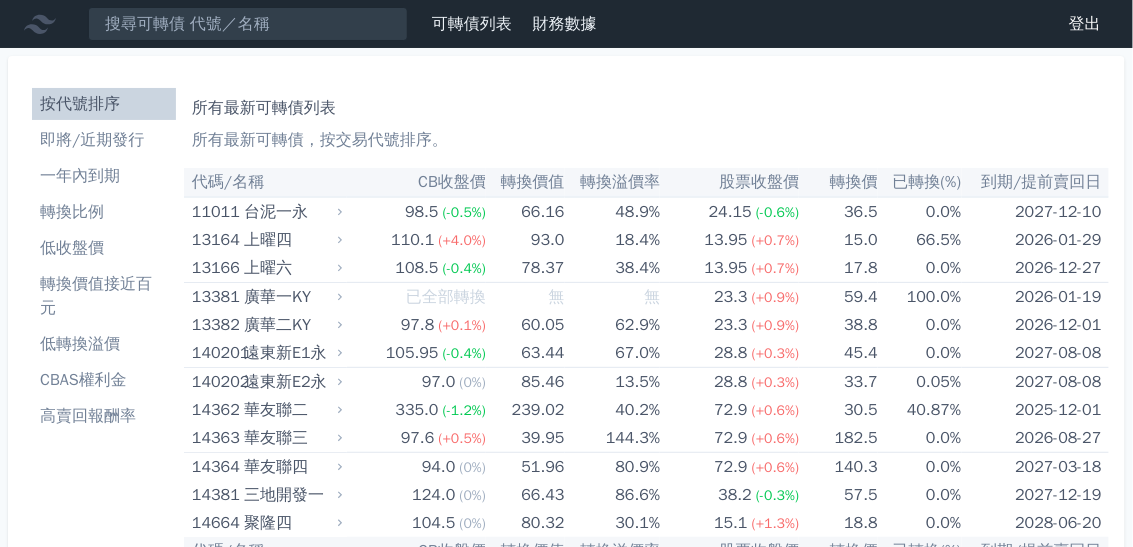 click on "即將/近期發行" at bounding box center (104, 140) 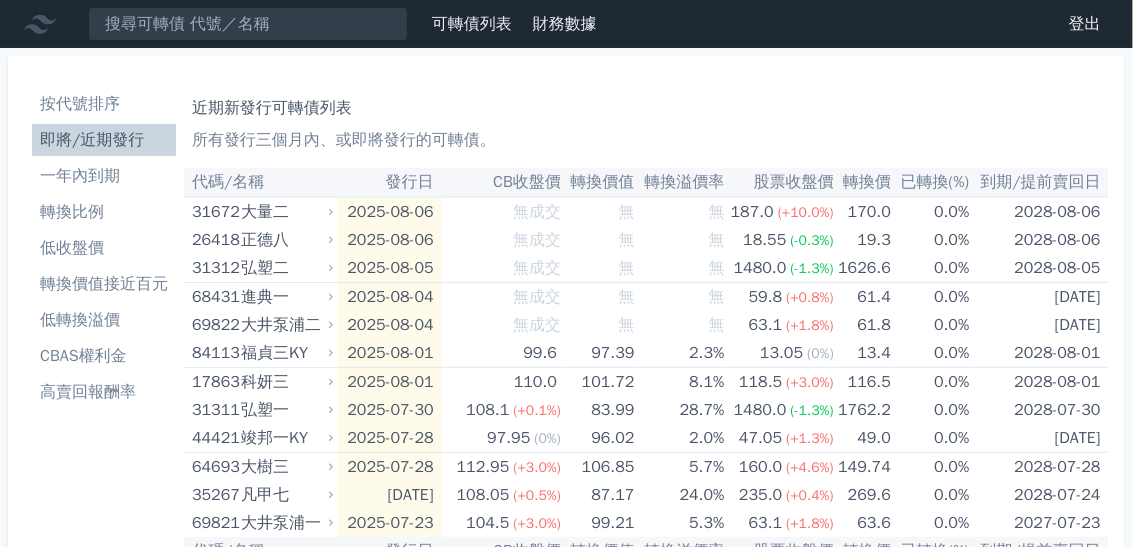 click on "所有發行三個月內、或即將發行的可轉債。" at bounding box center (646, 140) 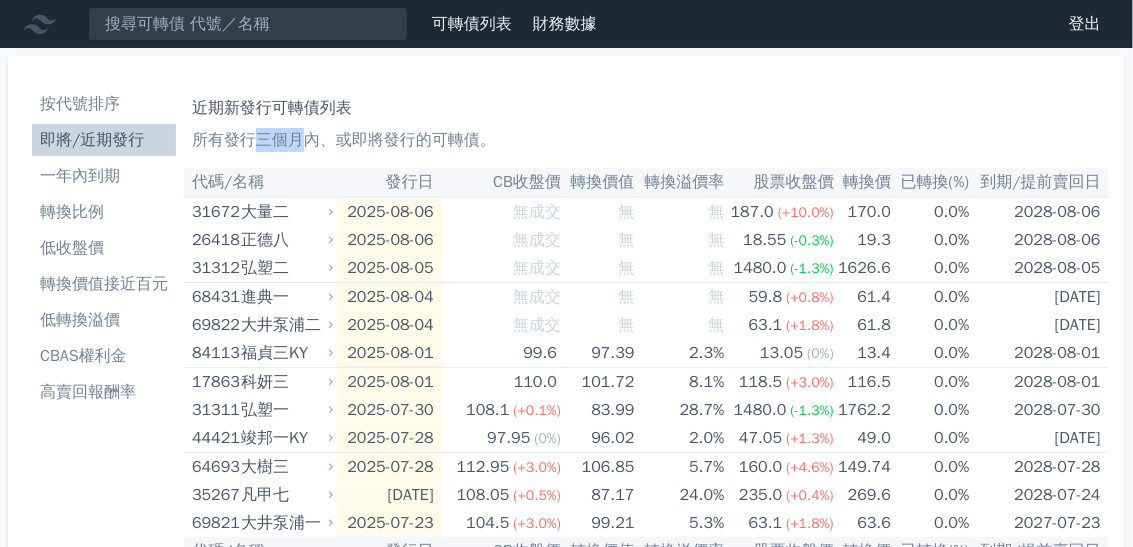 click on "所有發行三個月內、或即將發行的可轉債。" at bounding box center (646, 140) 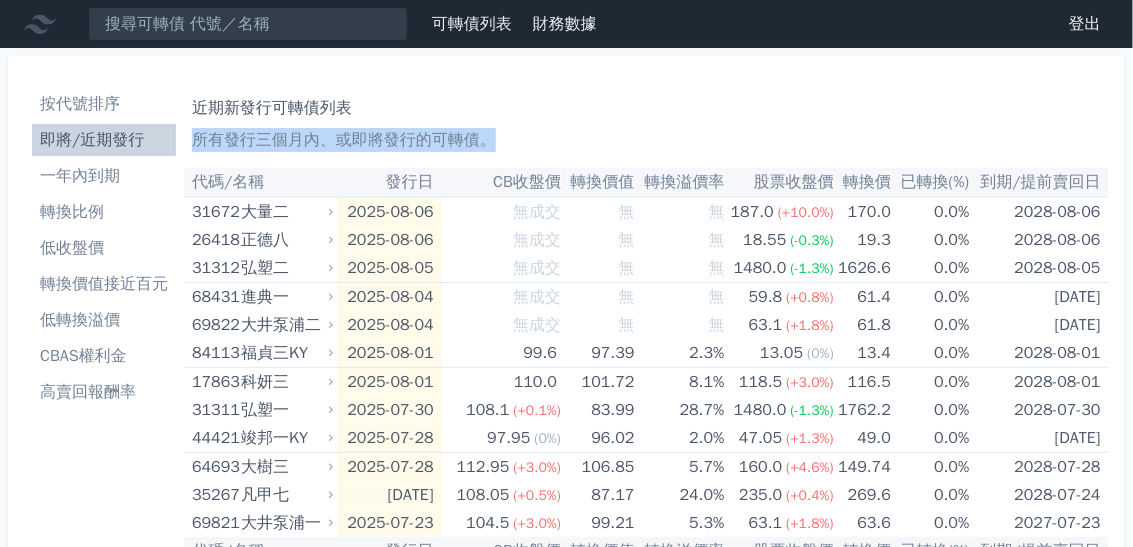 click on "所有發行三個月內、或即將發行的可轉債。" at bounding box center (646, 140) 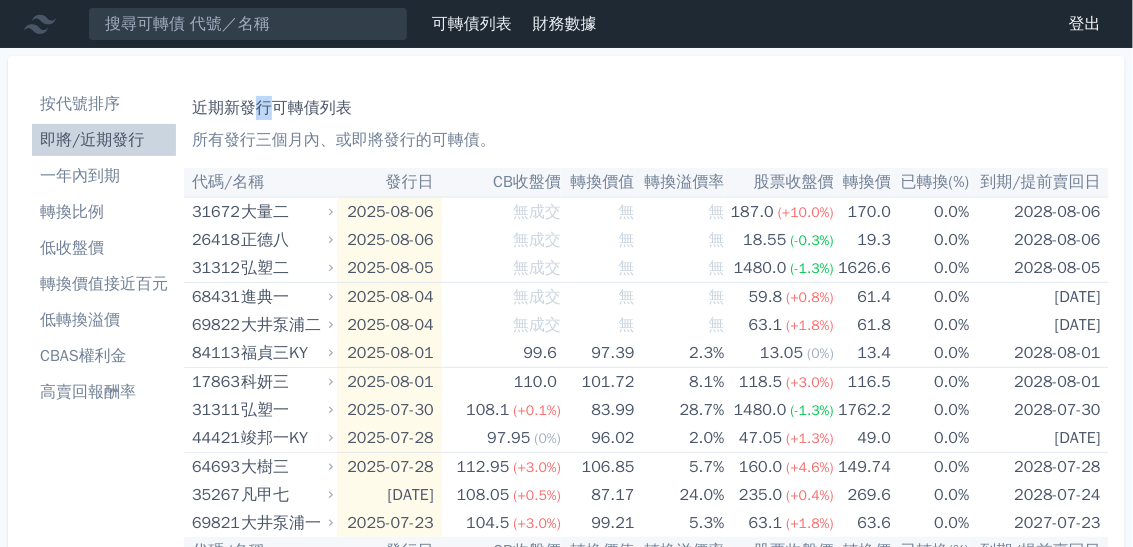 drag, startPoint x: 294, startPoint y: 137, endPoint x: 264, endPoint y: 104, distance: 44.598206 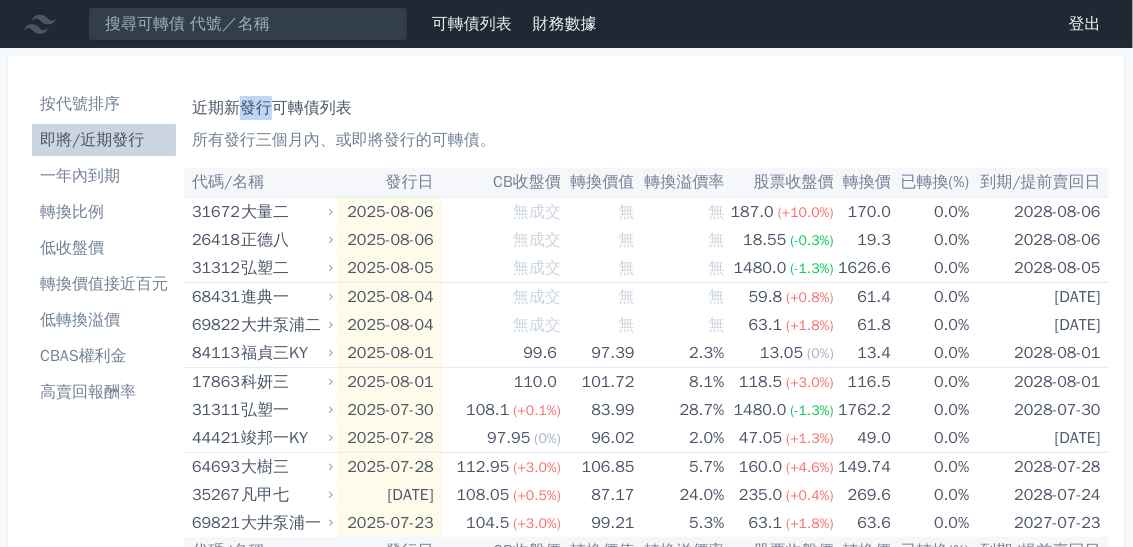 click on "近期新發行可轉債列表" at bounding box center (646, 108) 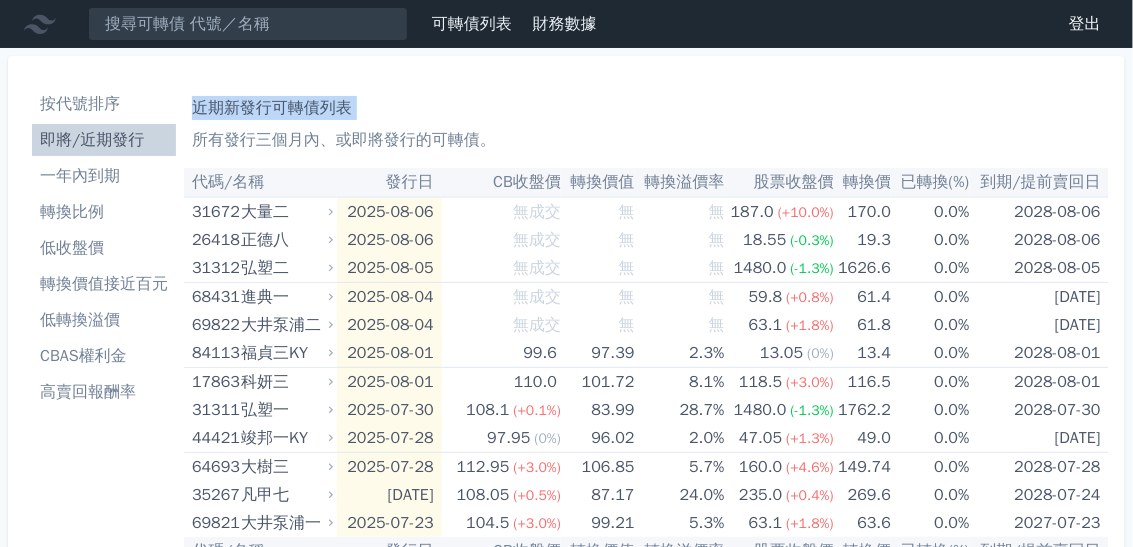 click on "近期新發行可轉債列表" at bounding box center [646, 108] 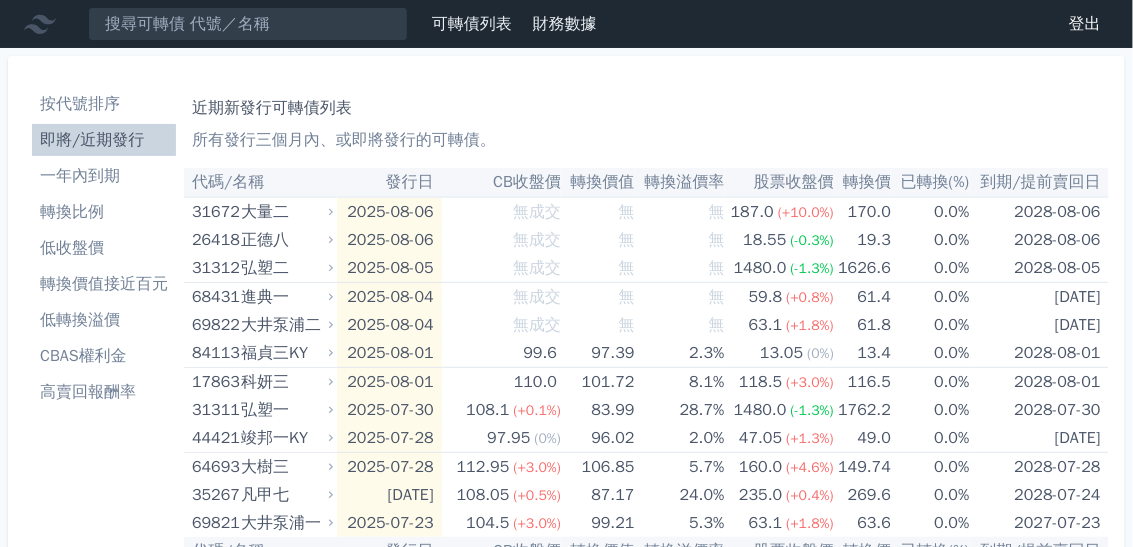 drag, startPoint x: 264, startPoint y: 104, endPoint x: 260, endPoint y: 141, distance: 37.215588 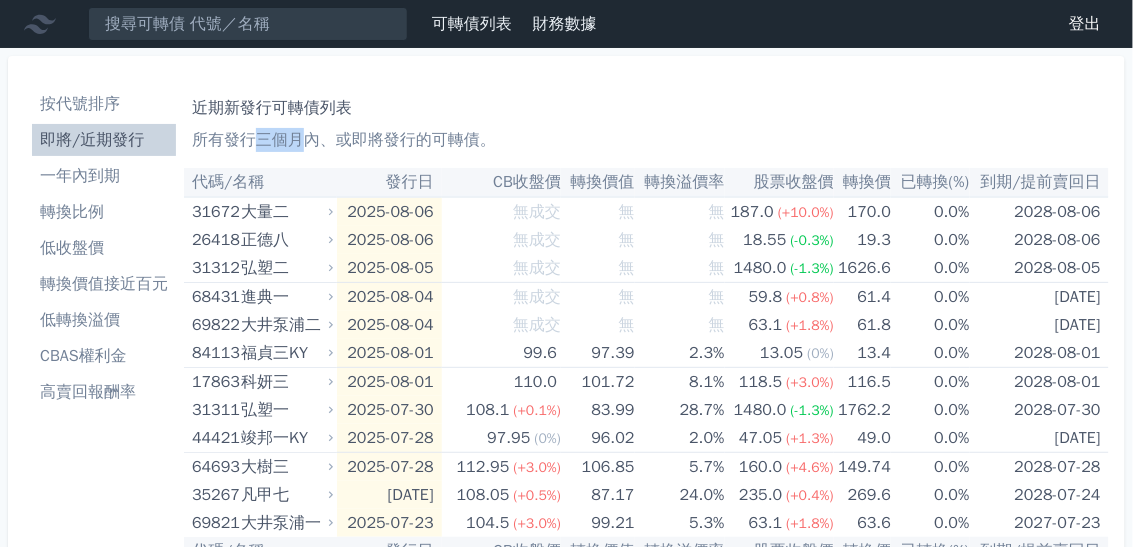 click on "所有發行三個月內、或即將發行的可轉債。" at bounding box center (646, 140) 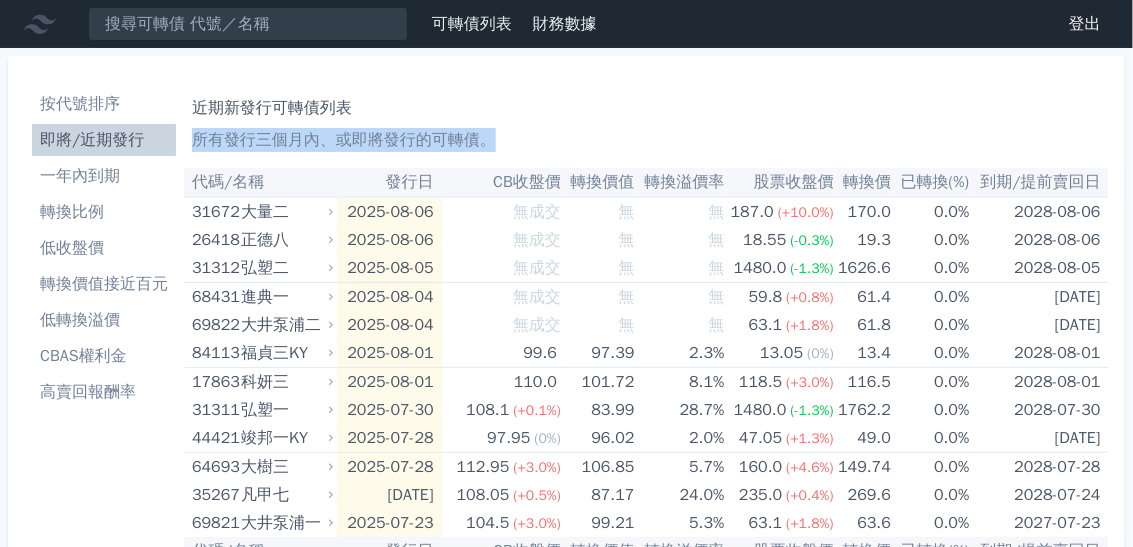 click on "所有發行三個月內、或即將發行的可轉債。" at bounding box center [646, 140] 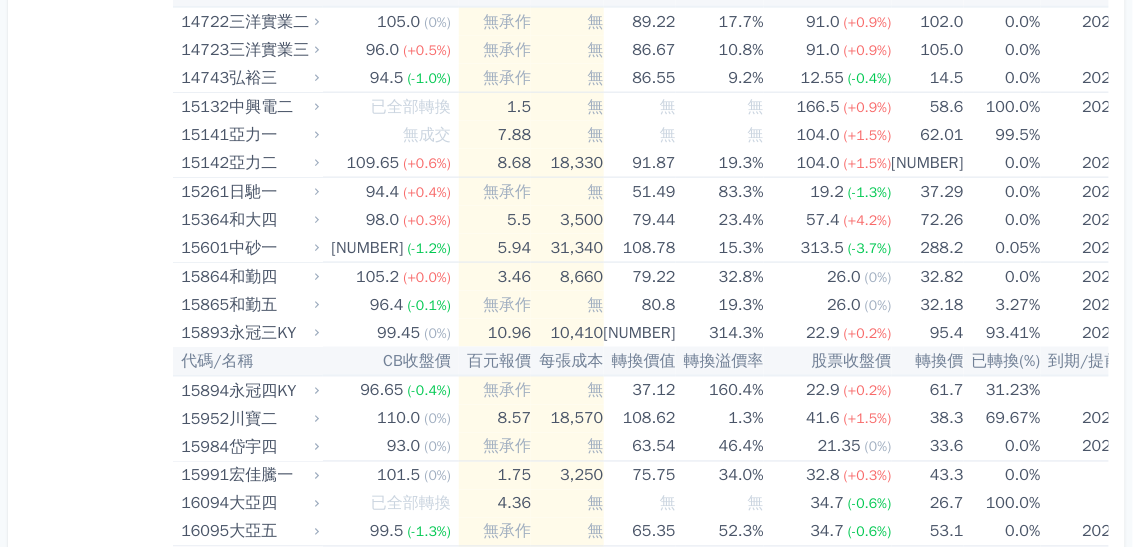 scroll, scrollTop: 560, scrollLeft: 0, axis: vertical 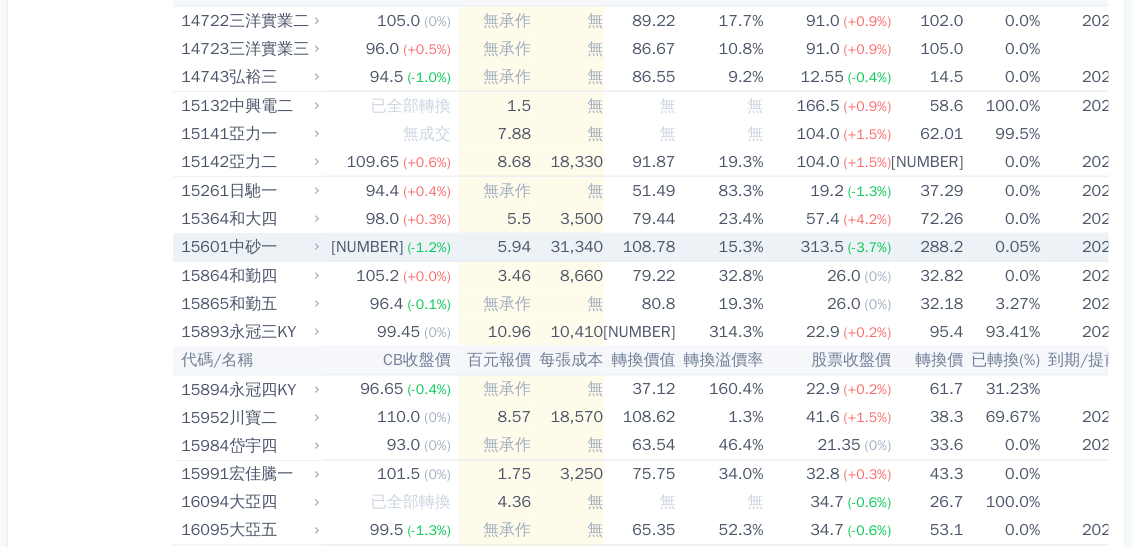click on "中砂一" at bounding box center [272, 247] 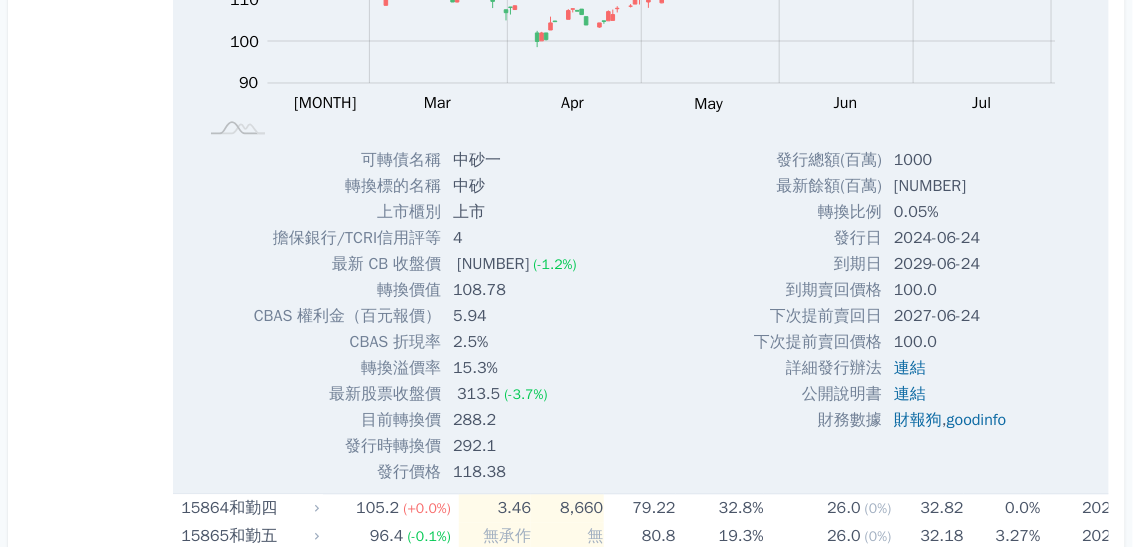 scroll, scrollTop: 1040, scrollLeft: 0, axis: vertical 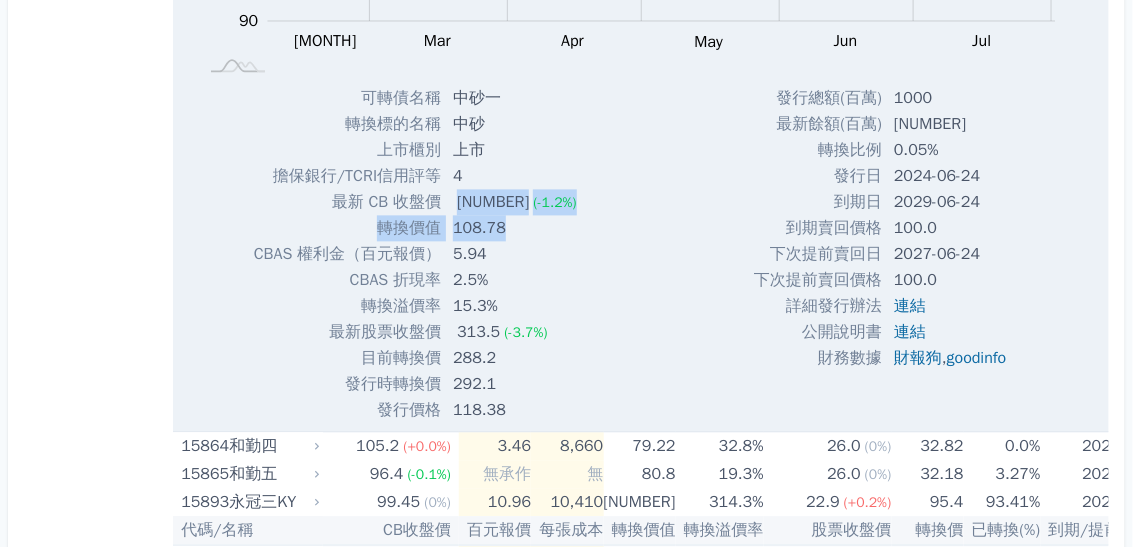 drag, startPoint x: 472, startPoint y: 203, endPoint x: 515, endPoint y: 235, distance: 53.600372 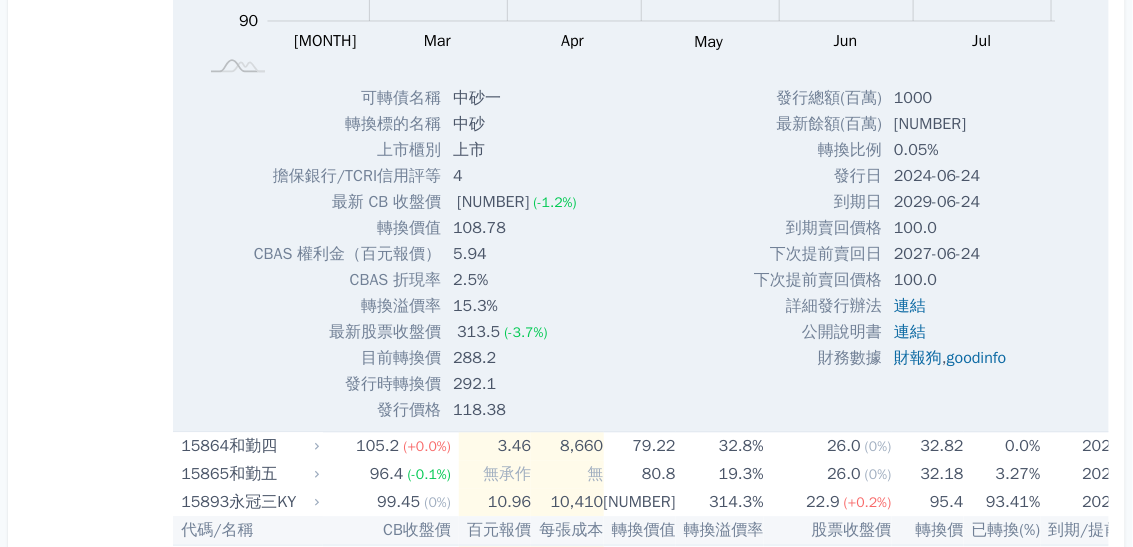drag, startPoint x: 515, startPoint y: 235, endPoint x: 404, endPoint y: 207, distance: 114.47707 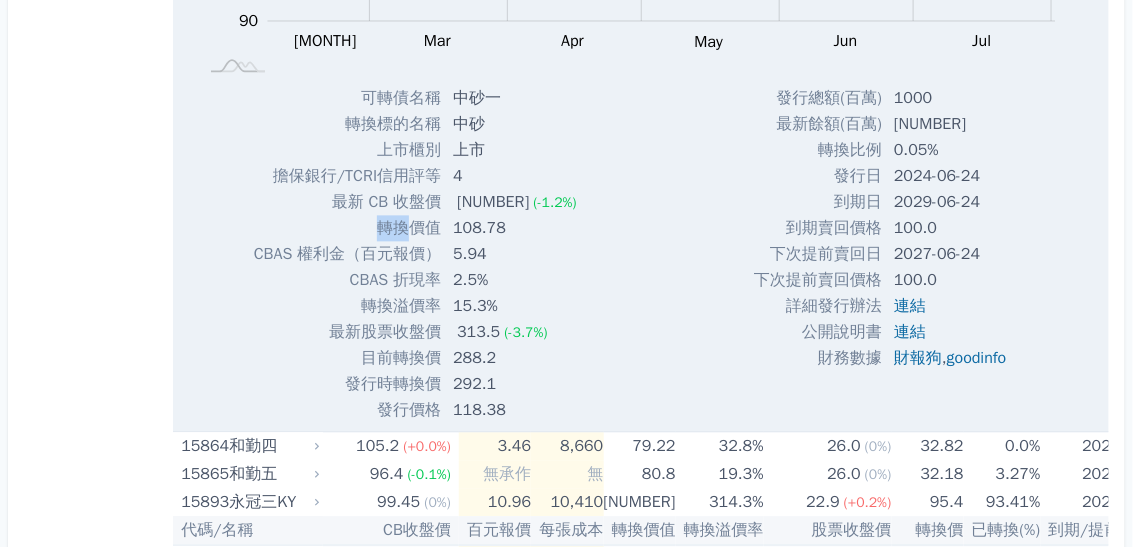 drag, startPoint x: 394, startPoint y: 228, endPoint x: 412, endPoint y: 222, distance: 18.973665 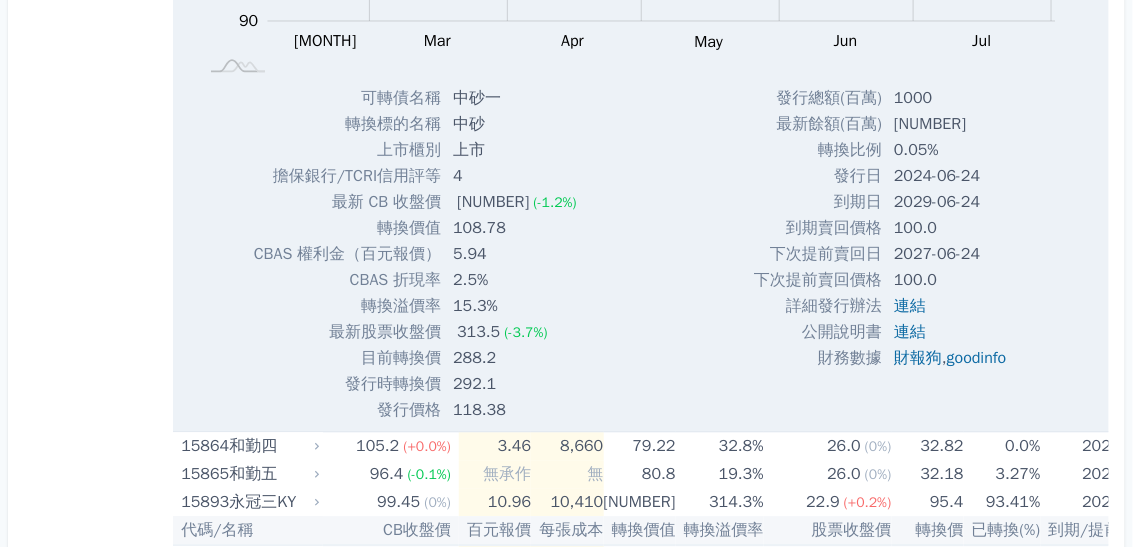 drag, startPoint x: 412, startPoint y: 222, endPoint x: 363, endPoint y: 206, distance: 51.546097 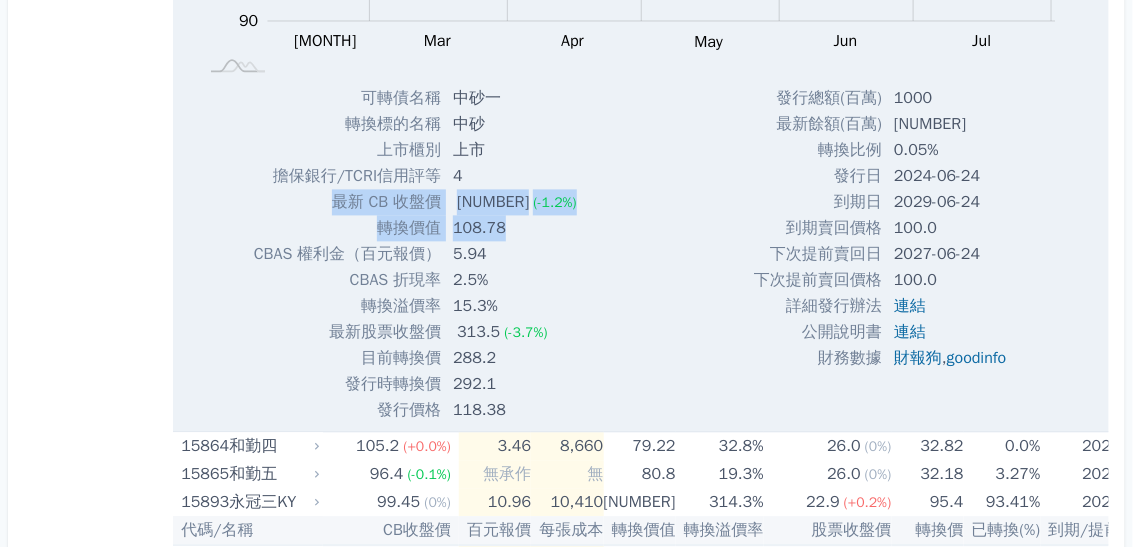 drag, startPoint x: 351, startPoint y: 198, endPoint x: 526, endPoint y: 222, distance: 176.63805 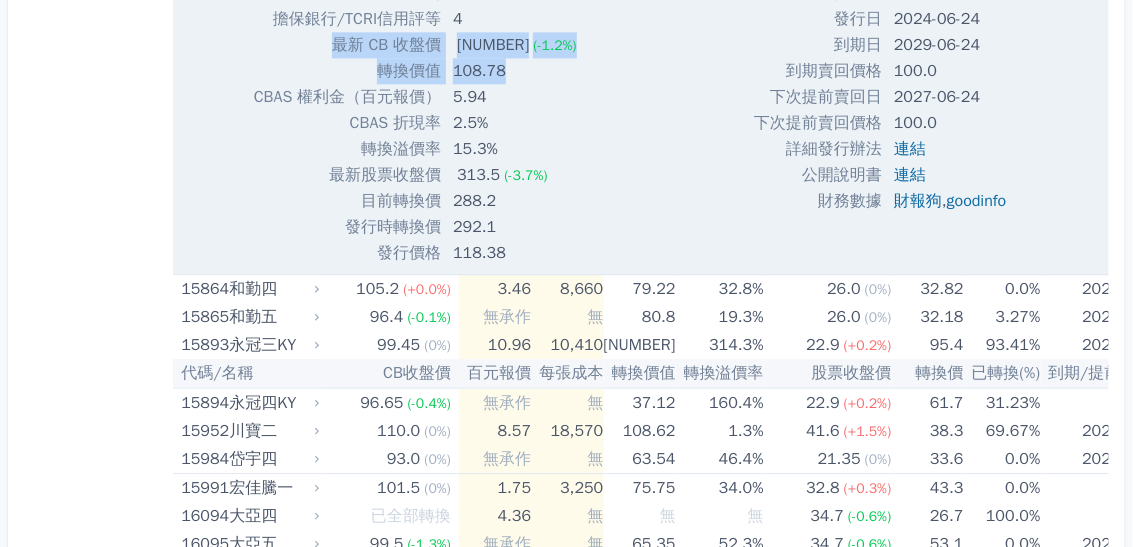 scroll, scrollTop: 1200, scrollLeft: 0, axis: vertical 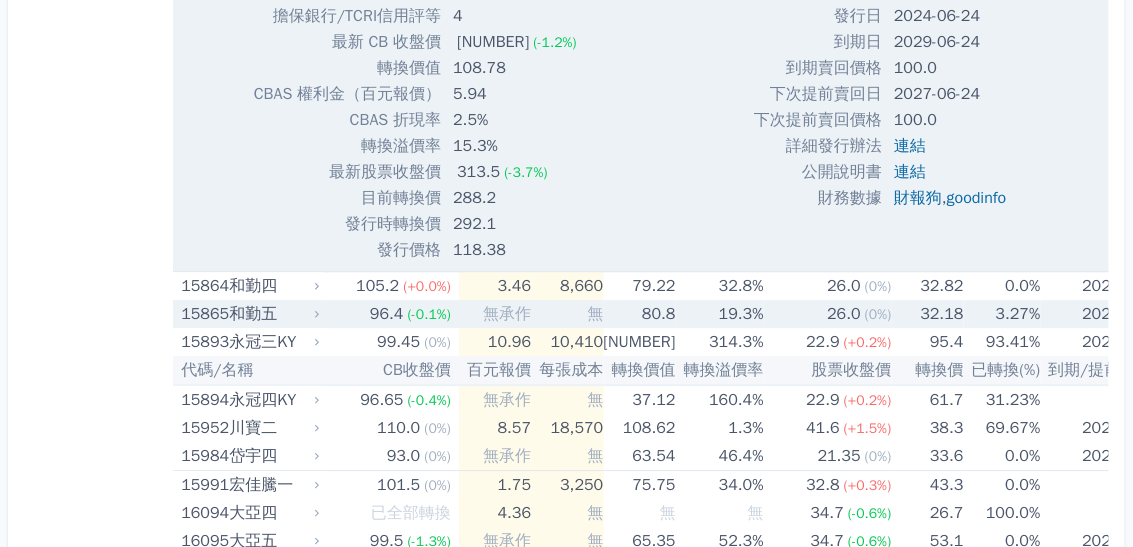 click on "和勤五" at bounding box center [272, 314] 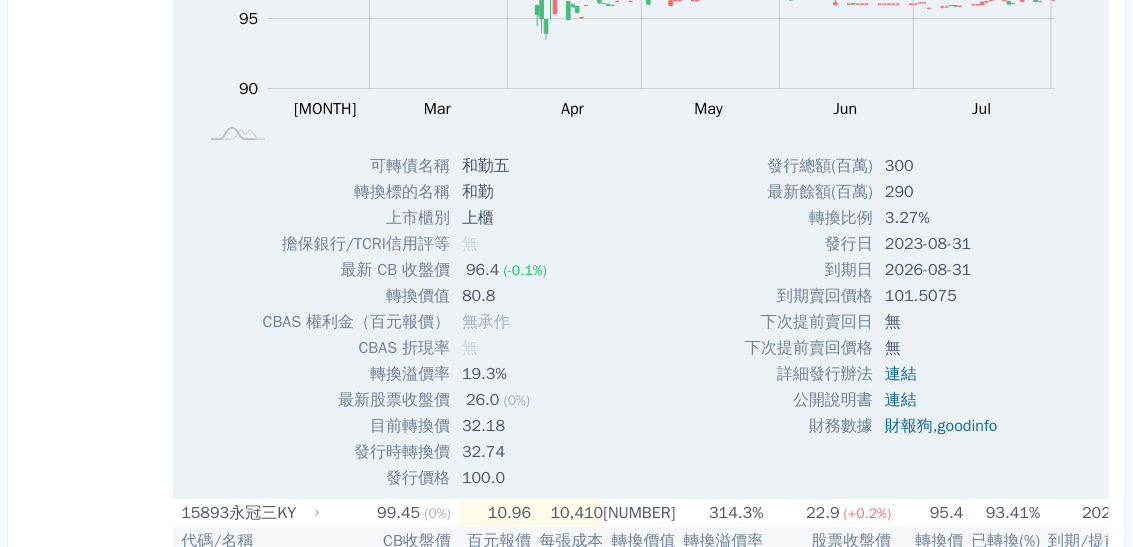 scroll, scrollTop: 1680, scrollLeft: 0, axis: vertical 